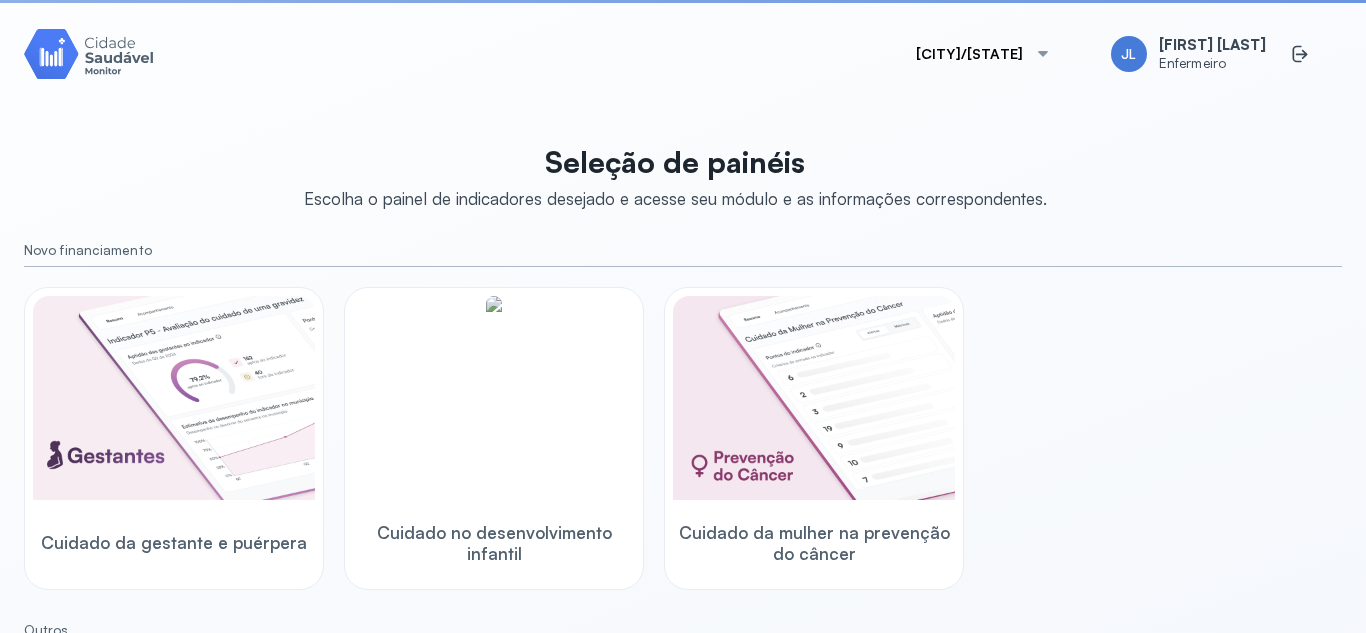 scroll, scrollTop: 0, scrollLeft: 0, axis: both 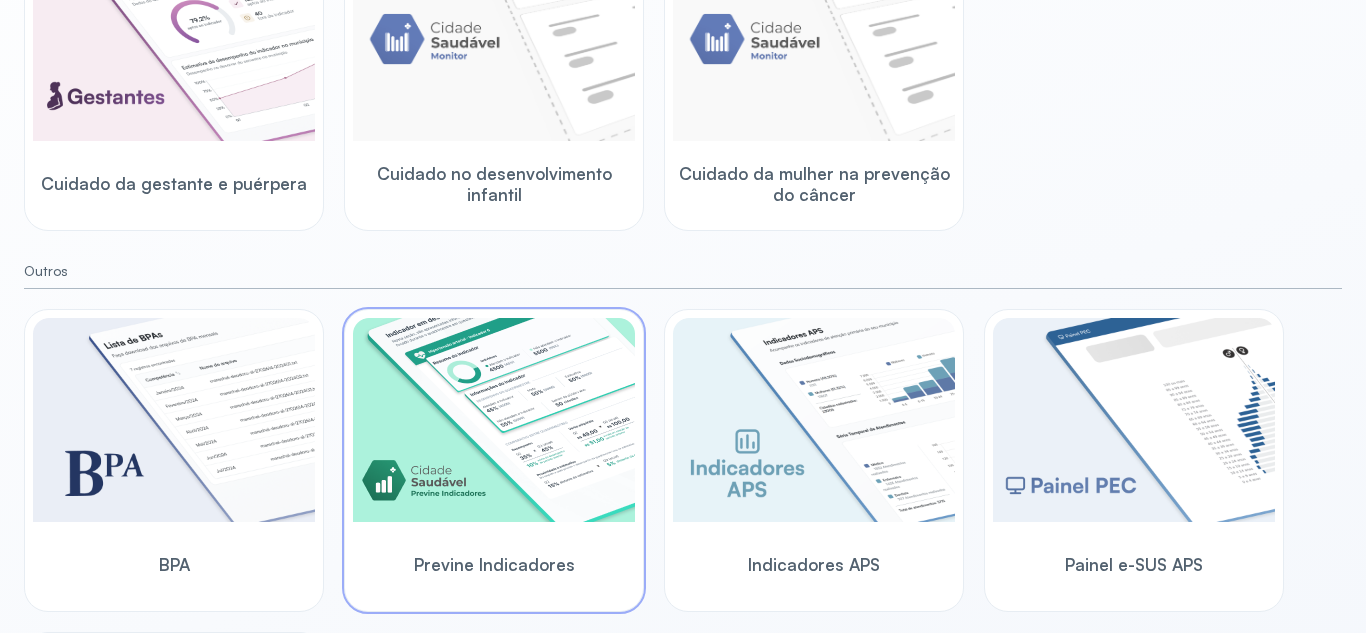 click at bounding box center [494, 420] 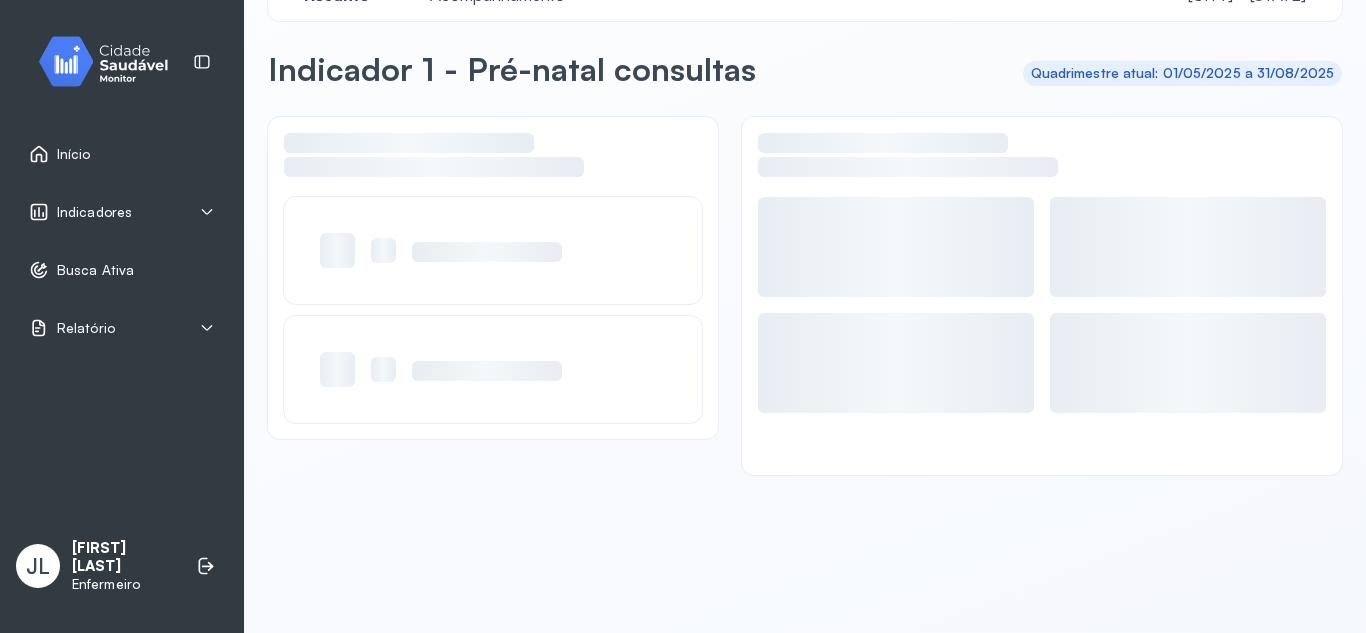 scroll, scrollTop: 56, scrollLeft: 0, axis: vertical 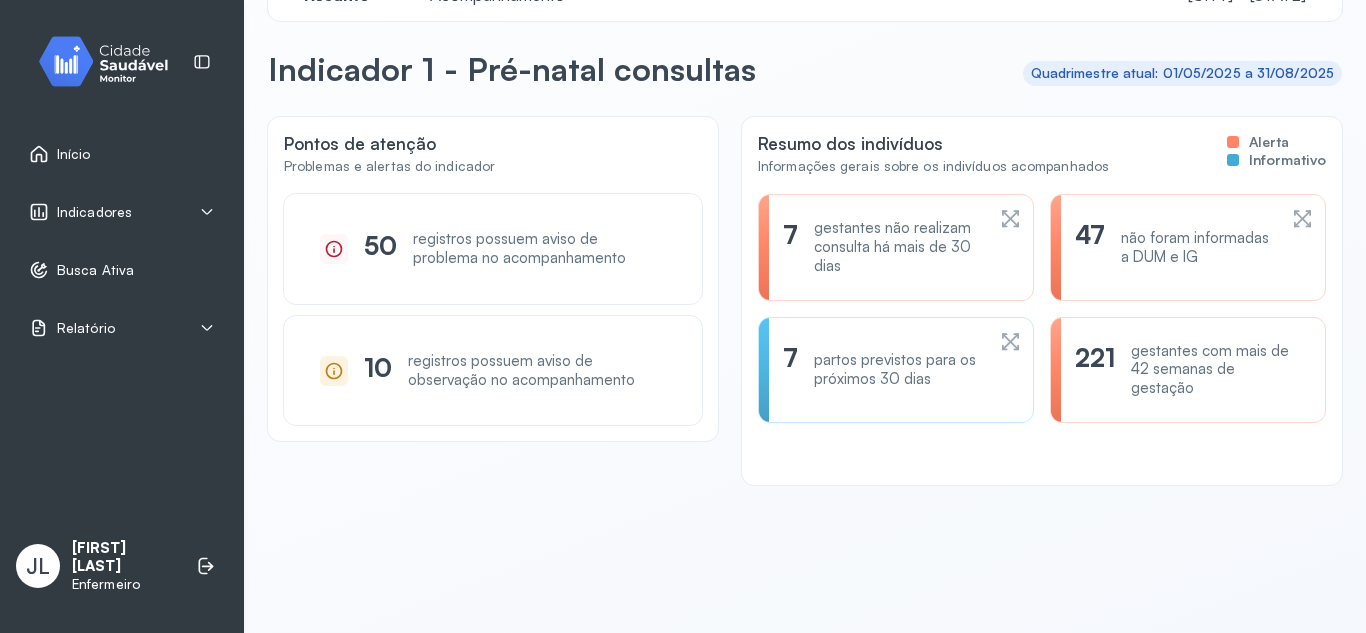 click on "7 gestantes não realizam consulta há mais de 30 dias" 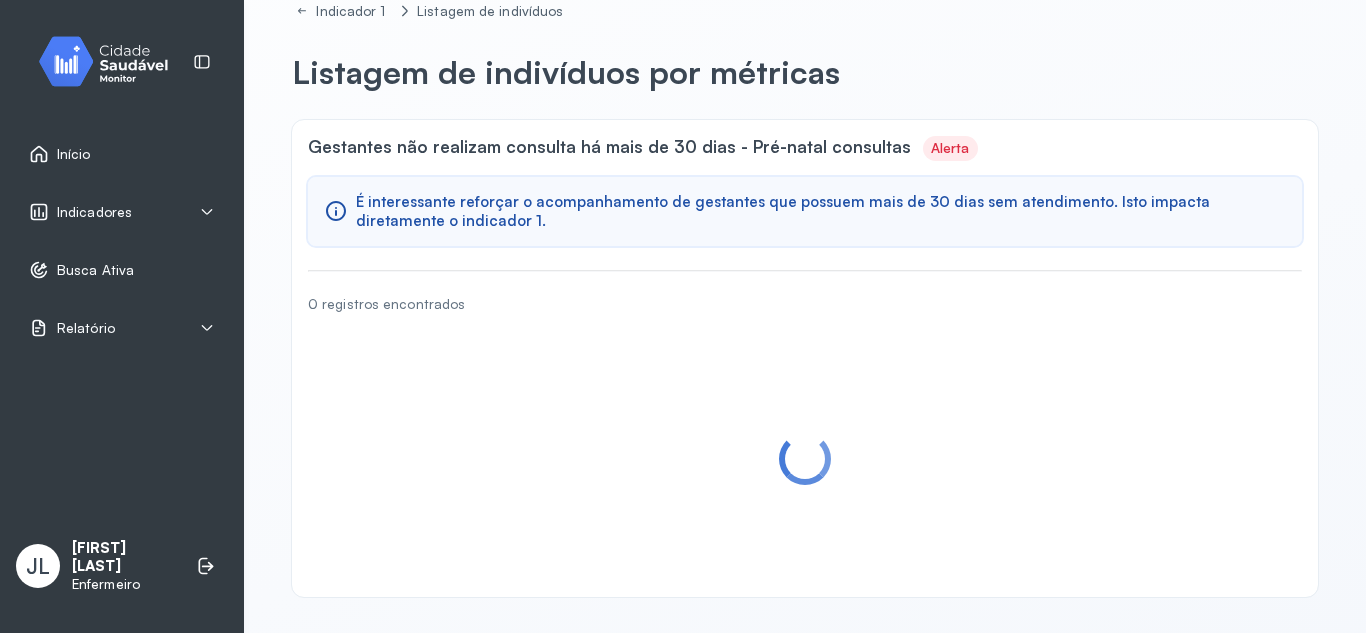 scroll, scrollTop: 0, scrollLeft: 0, axis: both 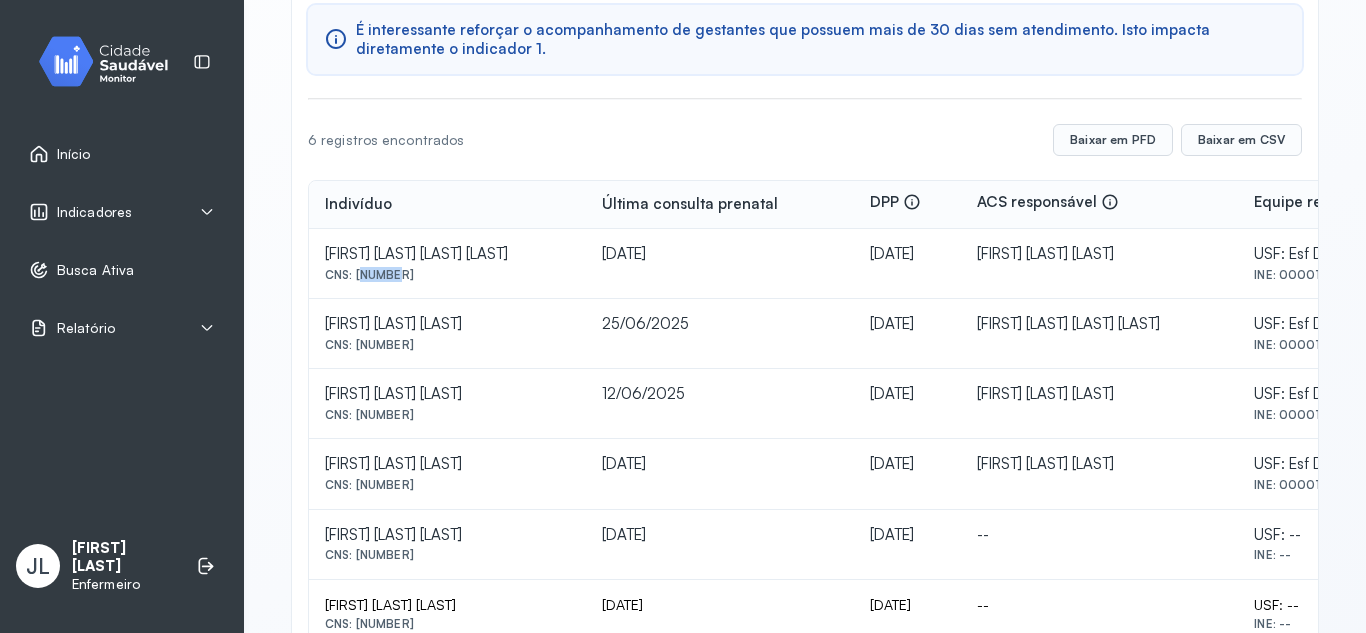 drag, startPoint x: 357, startPoint y: 274, endPoint x: 399, endPoint y: 286, distance: 43.68066 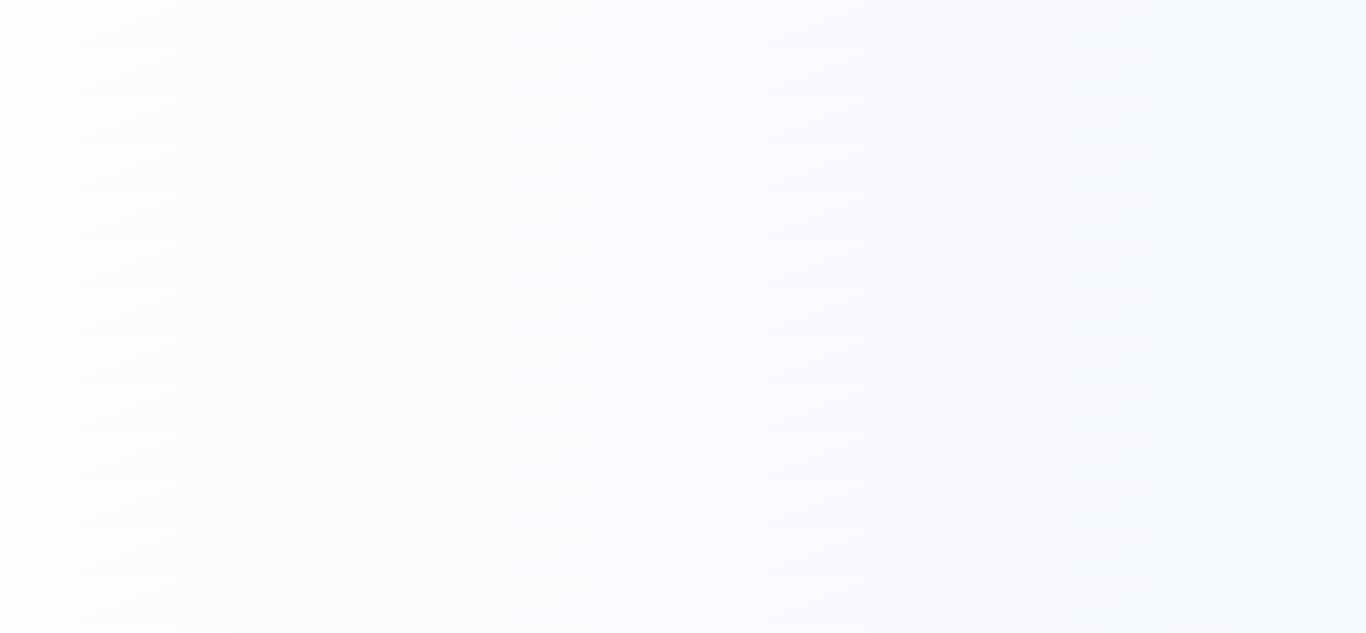 scroll, scrollTop: 0, scrollLeft: 0, axis: both 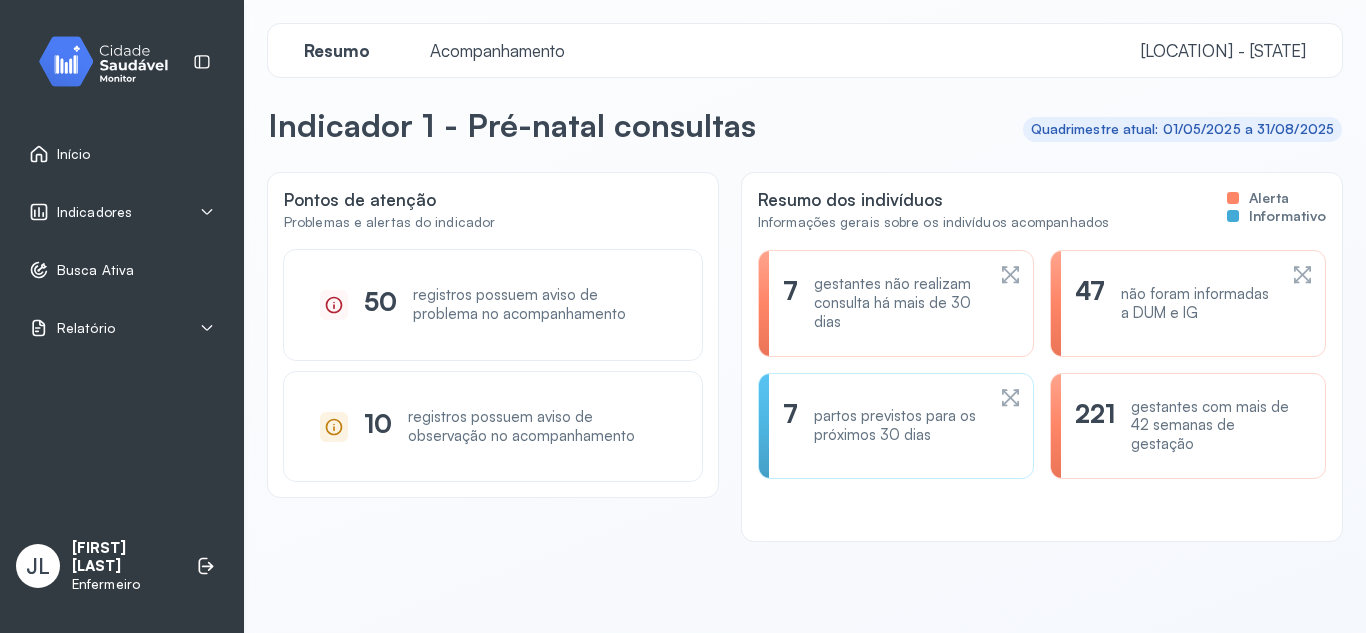 click on "gestantes não realizam consulta há mais de 30 dias" at bounding box center [899, 303] 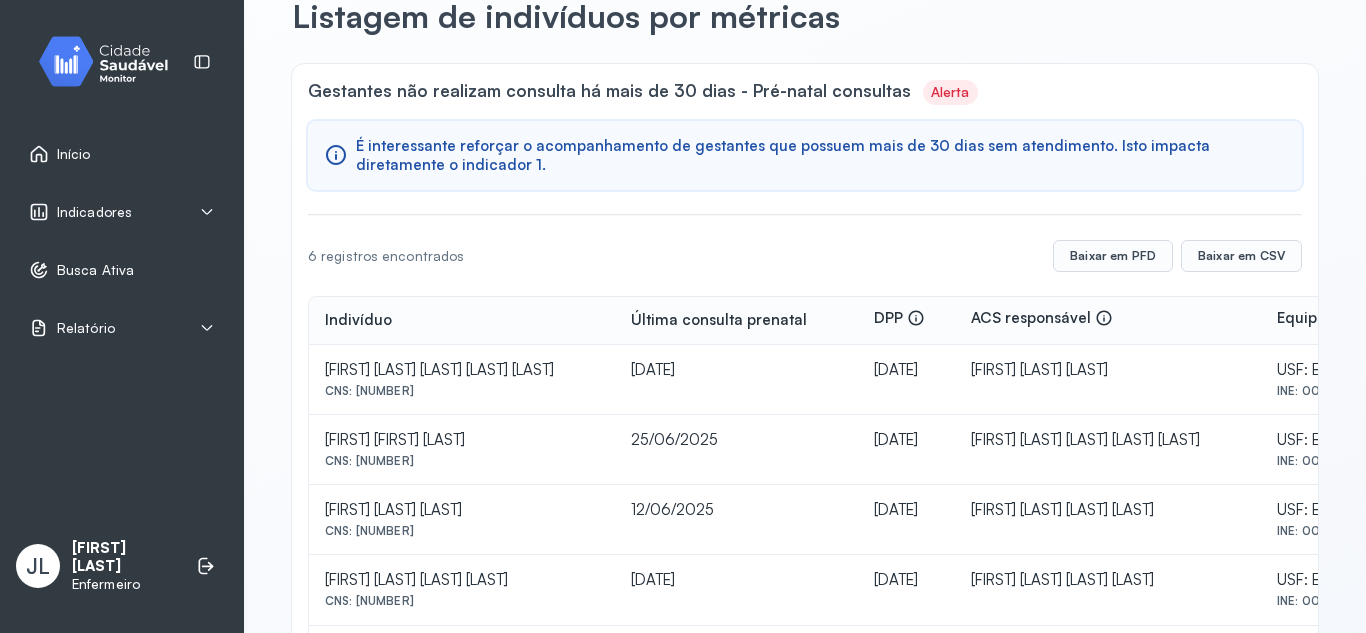 scroll, scrollTop: 111, scrollLeft: 0, axis: vertical 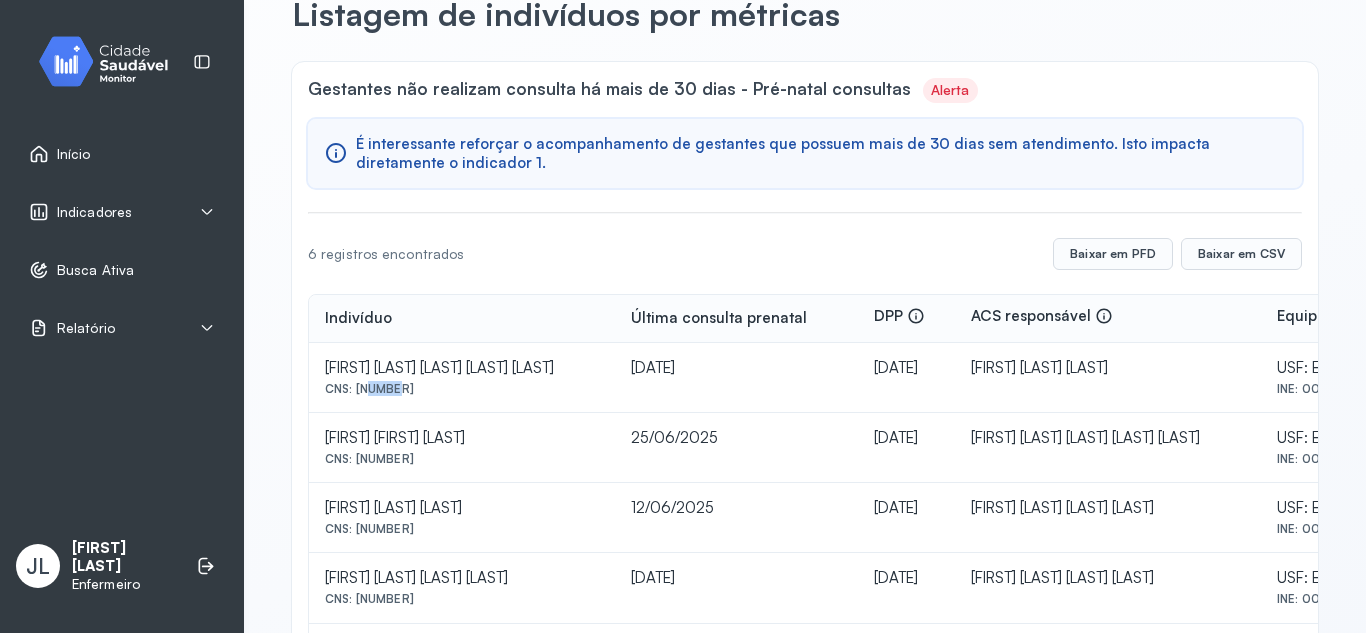 drag, startPoint x: 360, startPoint y: 387, endPoint x: 387, endPoint y: 388, distance: 27.018513 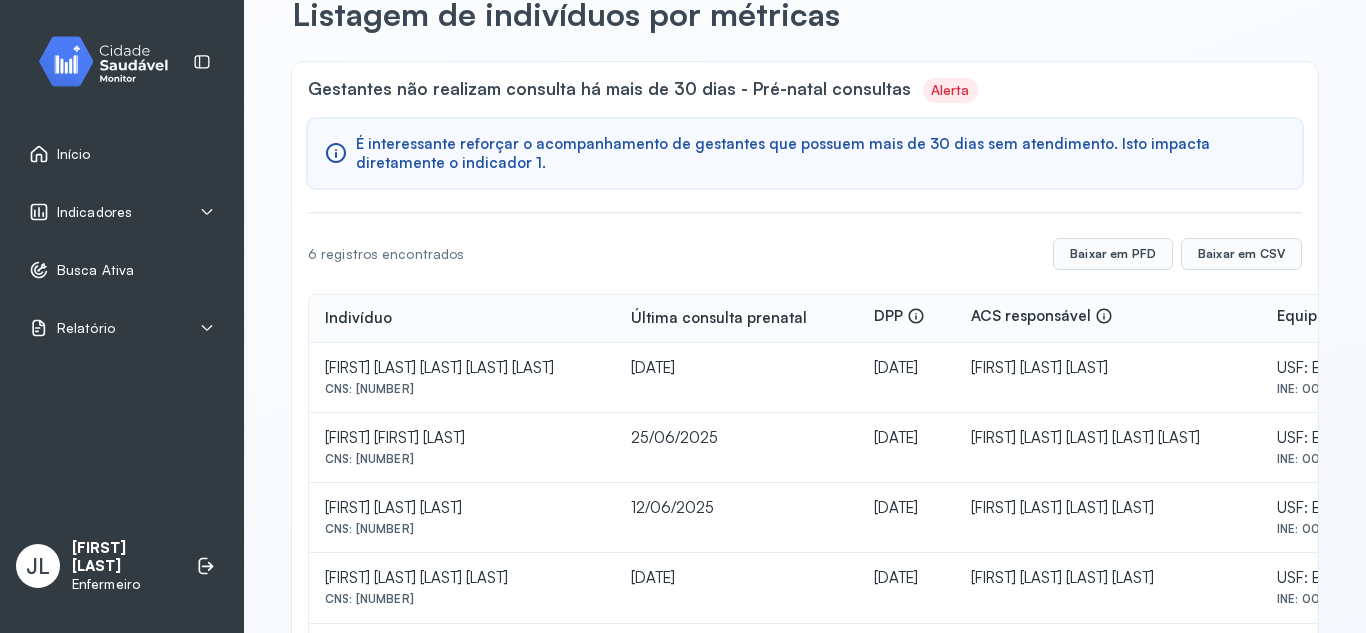 drag, startPoint x: 354, startPoint y: 386, endPoint x: 484, endPoint y: 396, distance: 130.38405 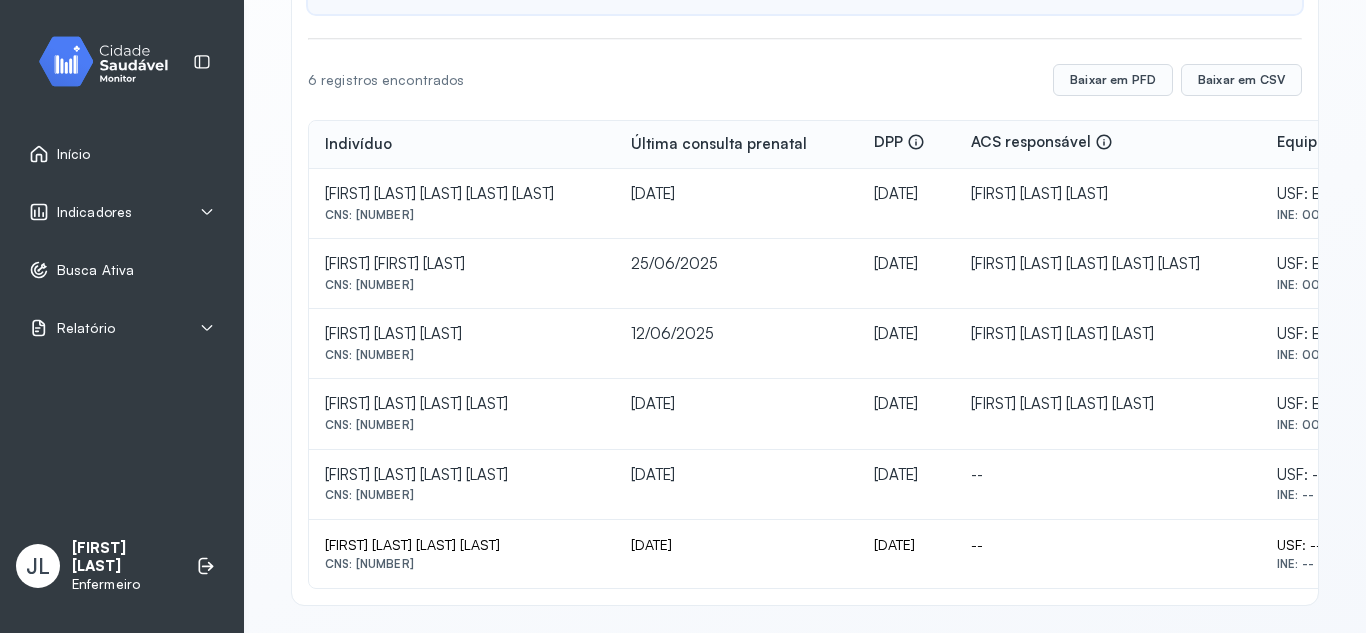 scroll, scrollTop: 293, scrollLeft: 0, axis: vertical 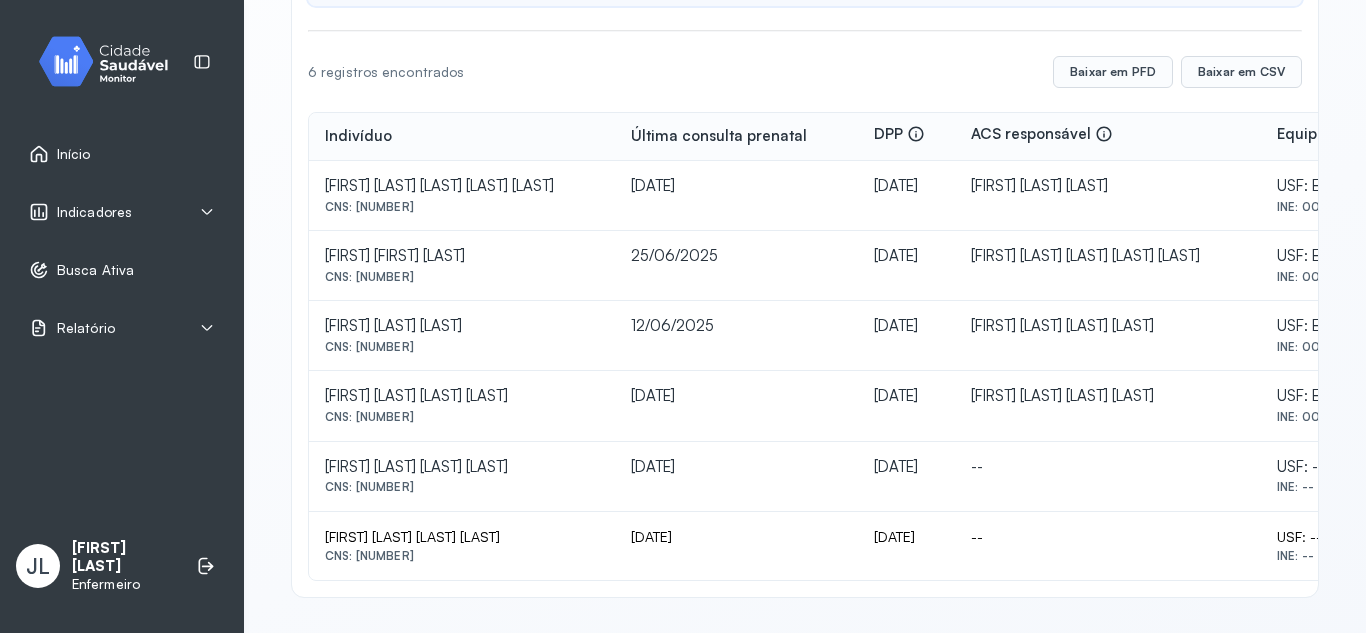 drag, startPoint x: 359, startPoint y: 277, endPoint x: 477, endPoint y: 285, distance: 118.270874 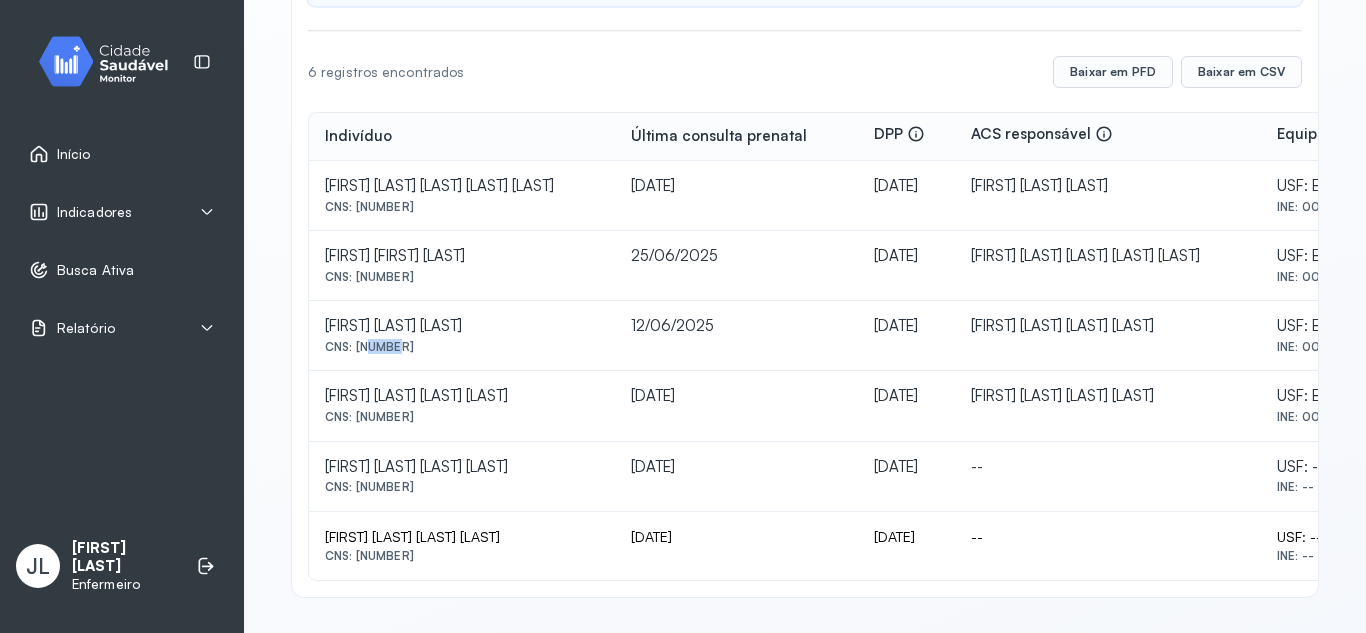 drag, startPoint x: 359, startPoint y: 350, endPoint x: 385, endPoint y: 353, distance: 26.172504 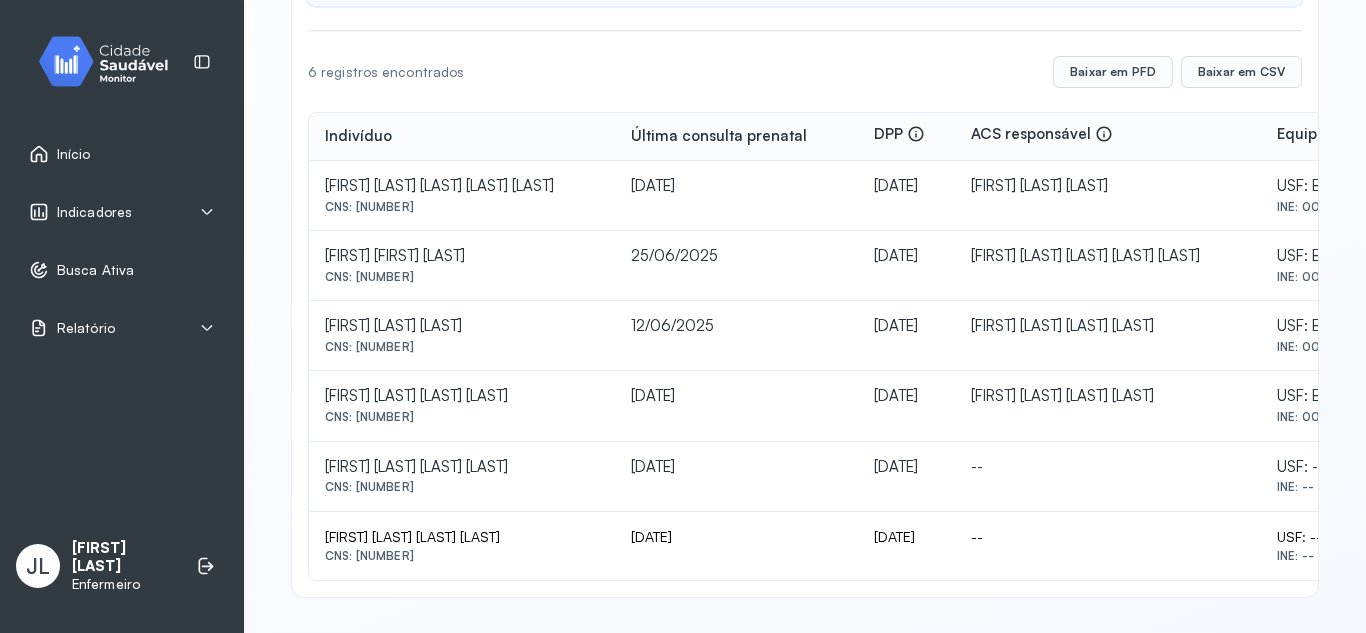 drag, startPoint x: 356, startPoint y: 347, endPoint x: 487, endPoint y: 365, distance: 132.23087 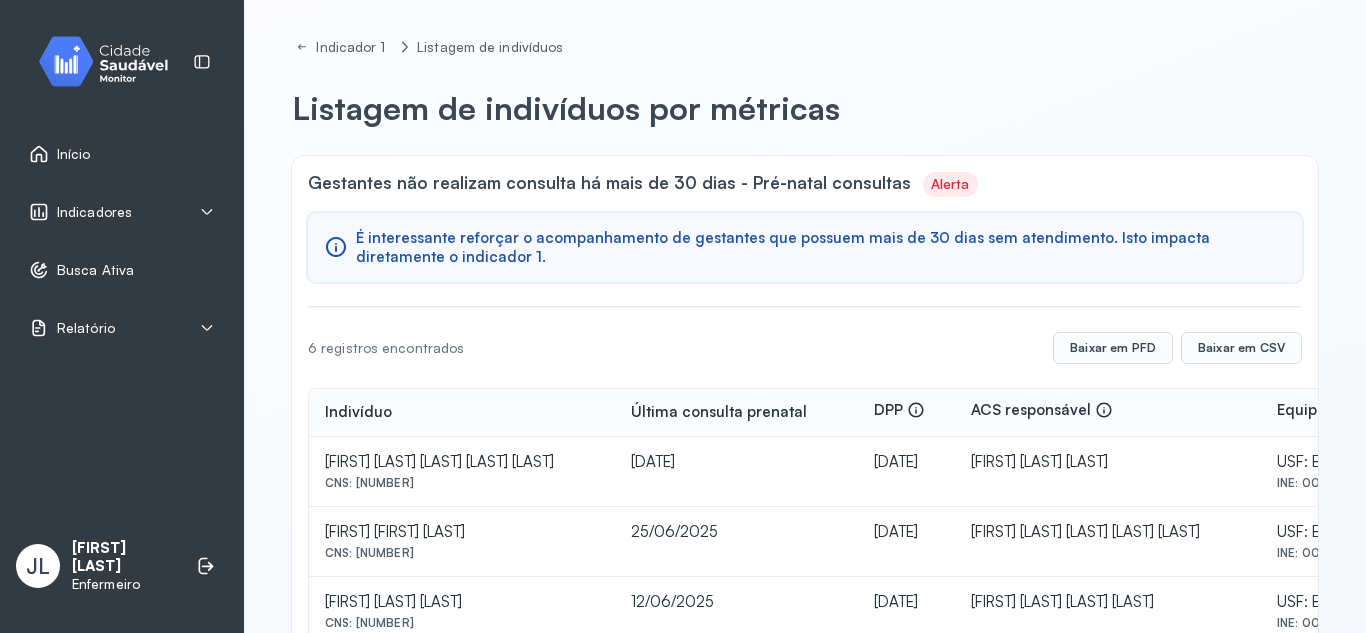 scroll, scrollTop: 0, scrollLeft: 0, axis: both 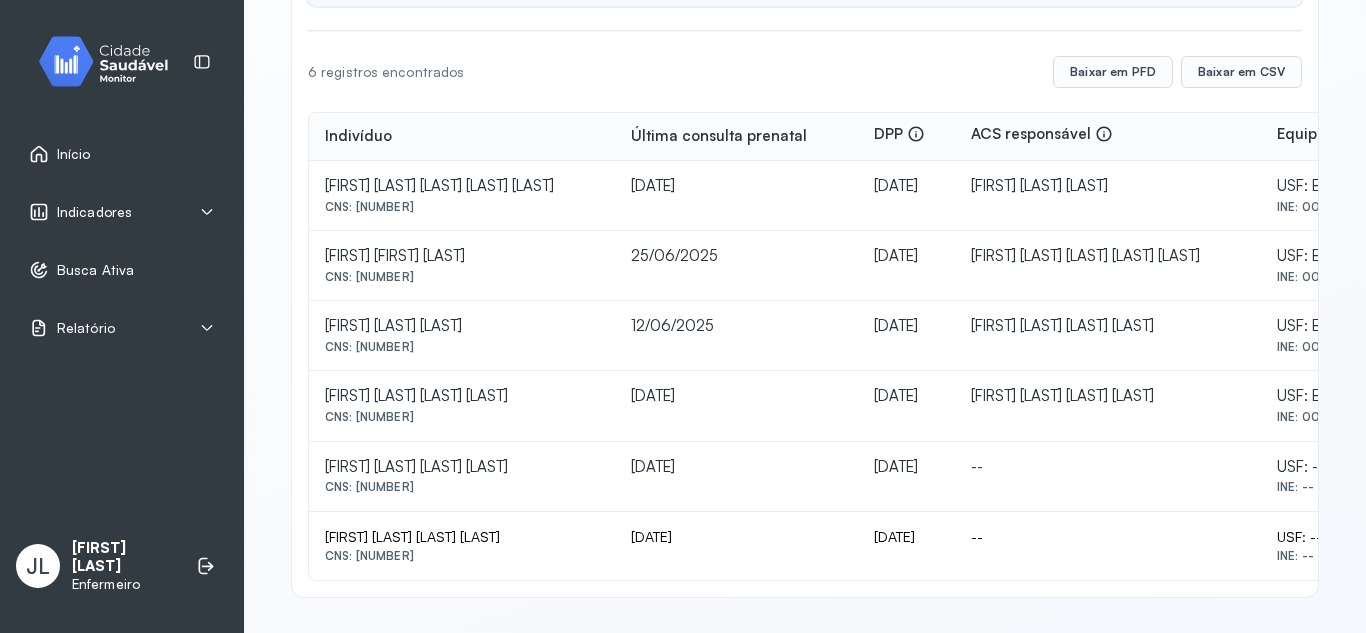 click on "Indicadores" at bounding box center [122, 212] 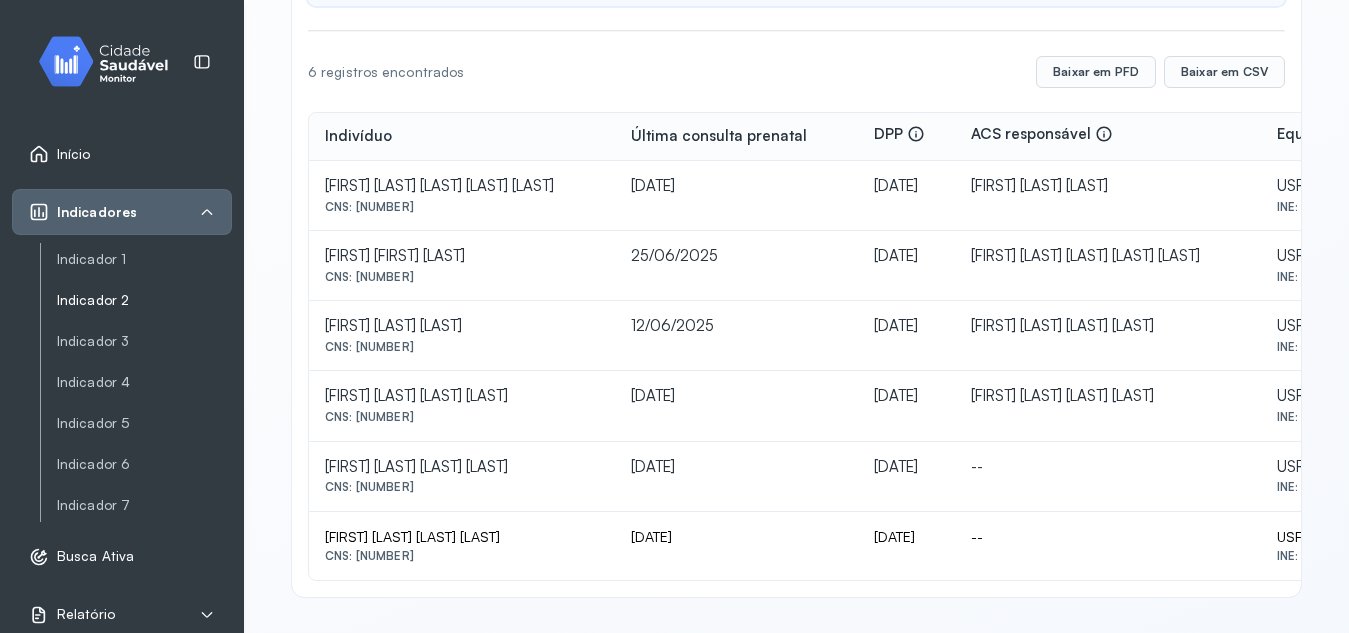 click on "Indicador 2" 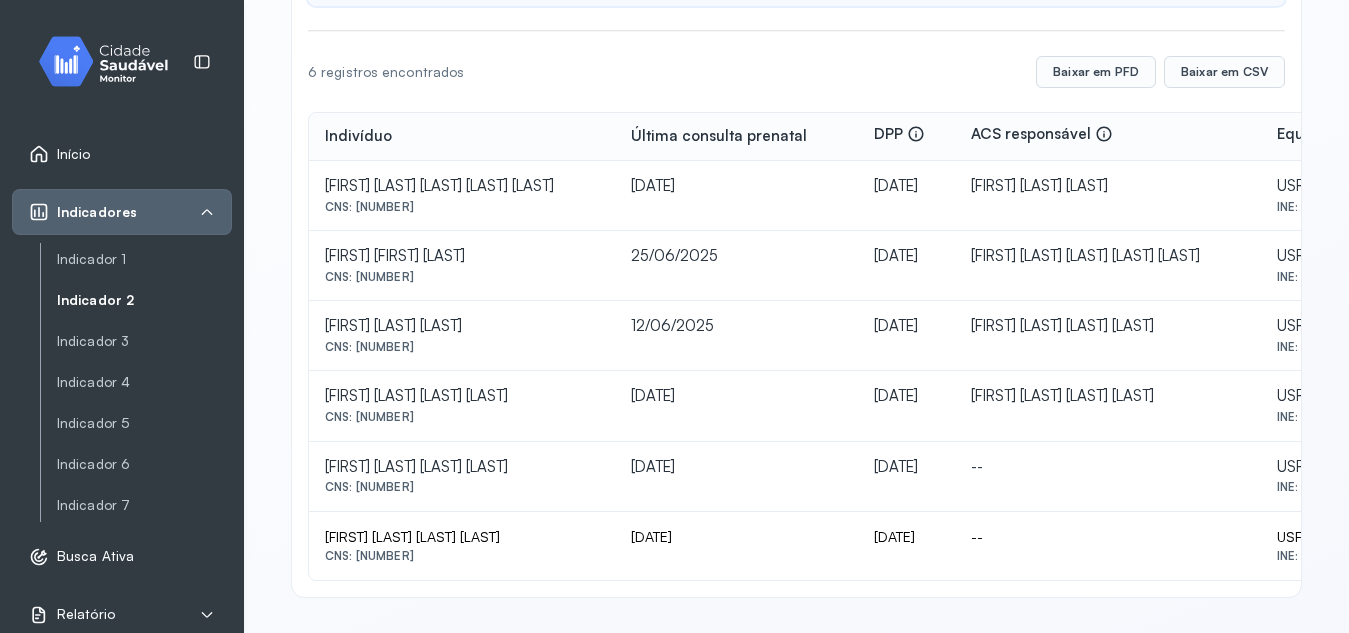 click on "Indicador 2" at bounding box center (144, 300) 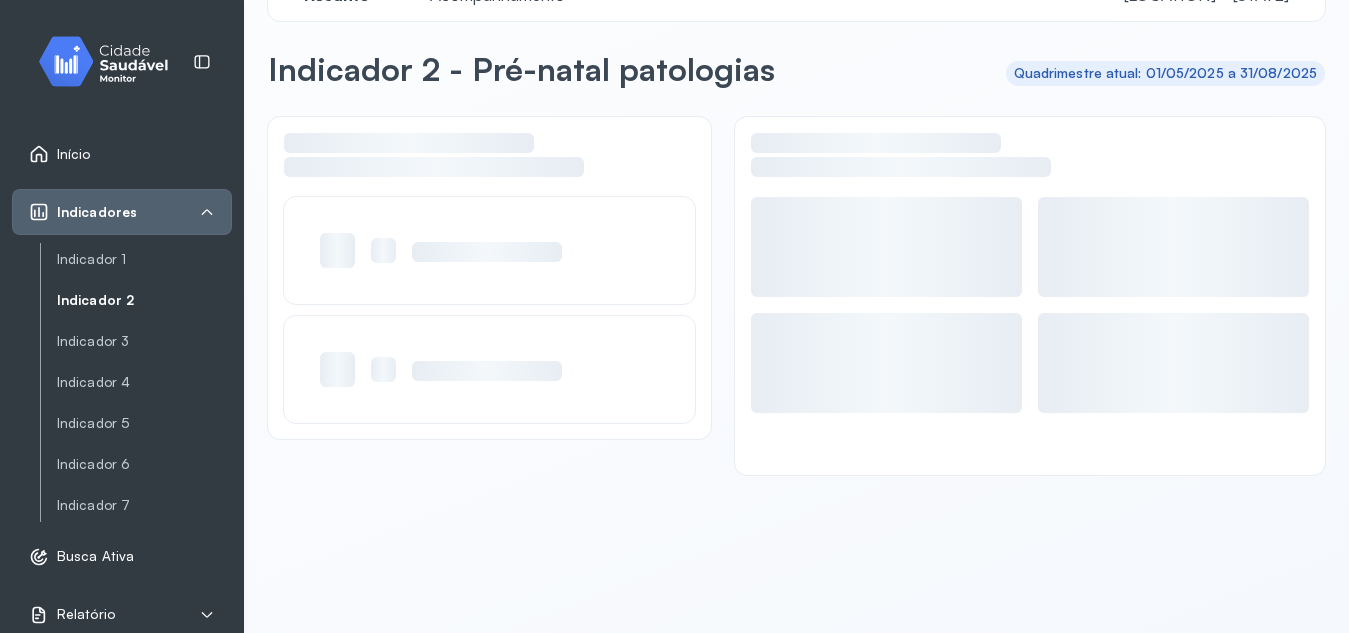 scroll, scrollTop: 56, scrollLeft: 0, axis: vertical 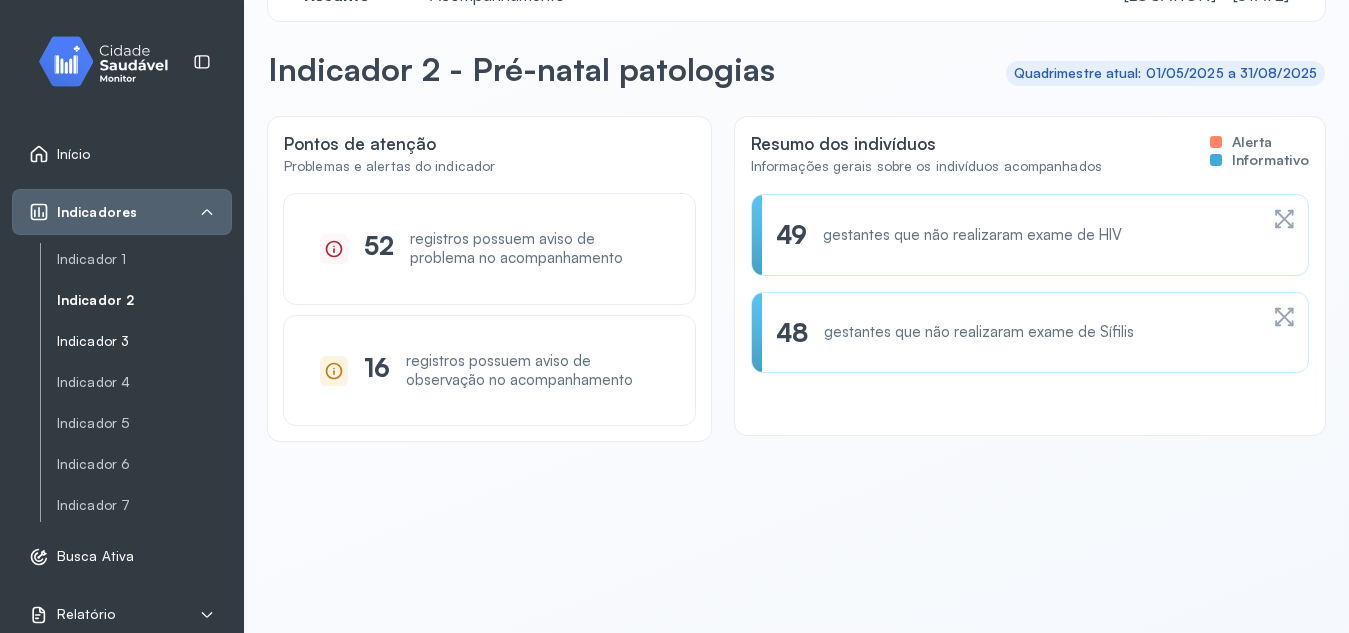 click on "Indicador 3" at bounding box center (144, 341) 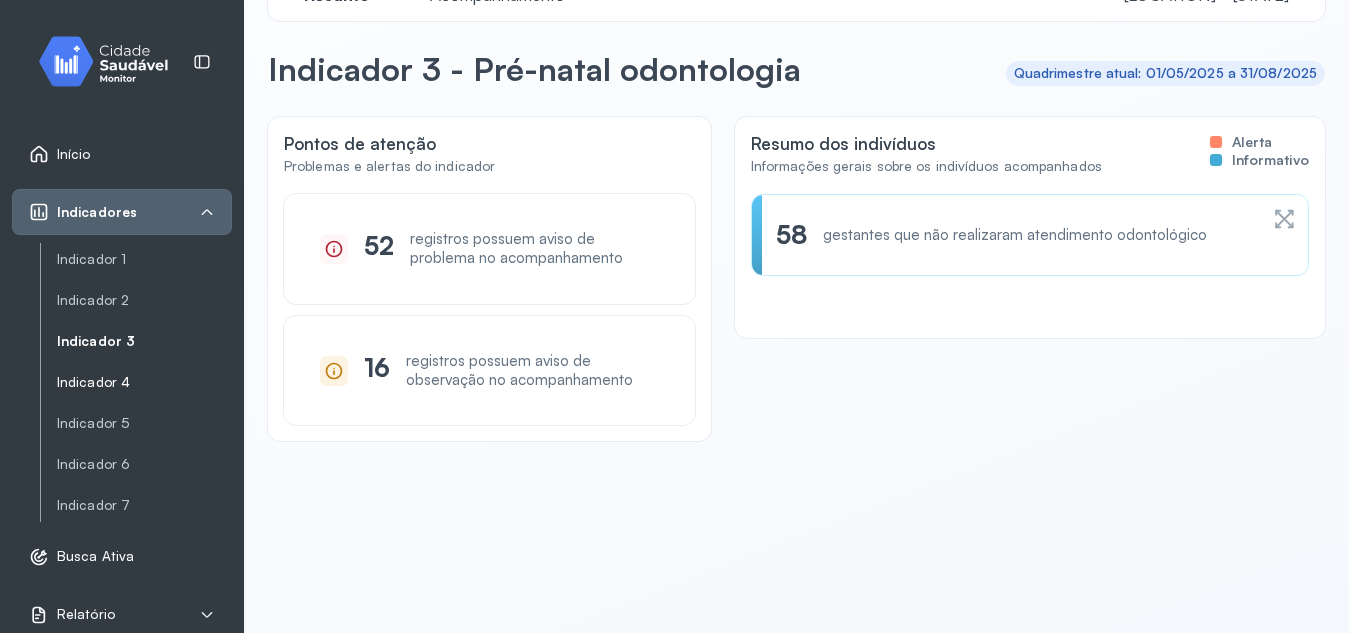 click on "Indicador 4" at bounding box center (144, 382) 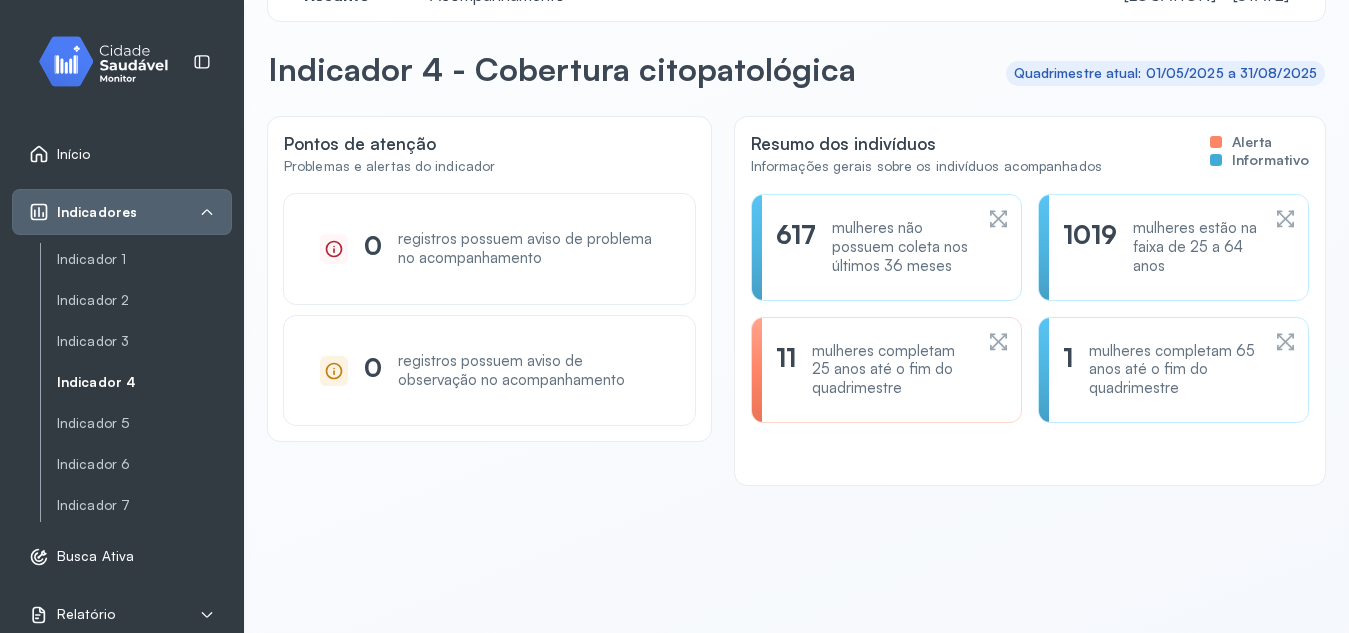 click 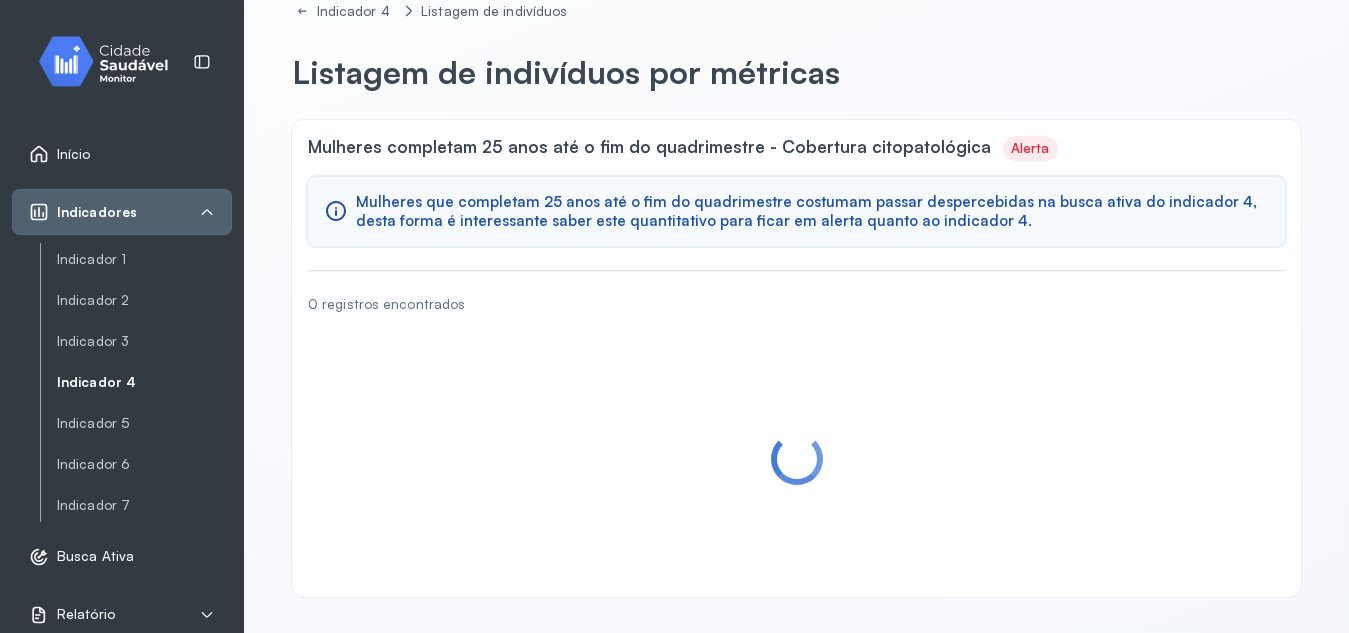 scroll, scrollTop: 0, scrollLeft: 0, axis: both 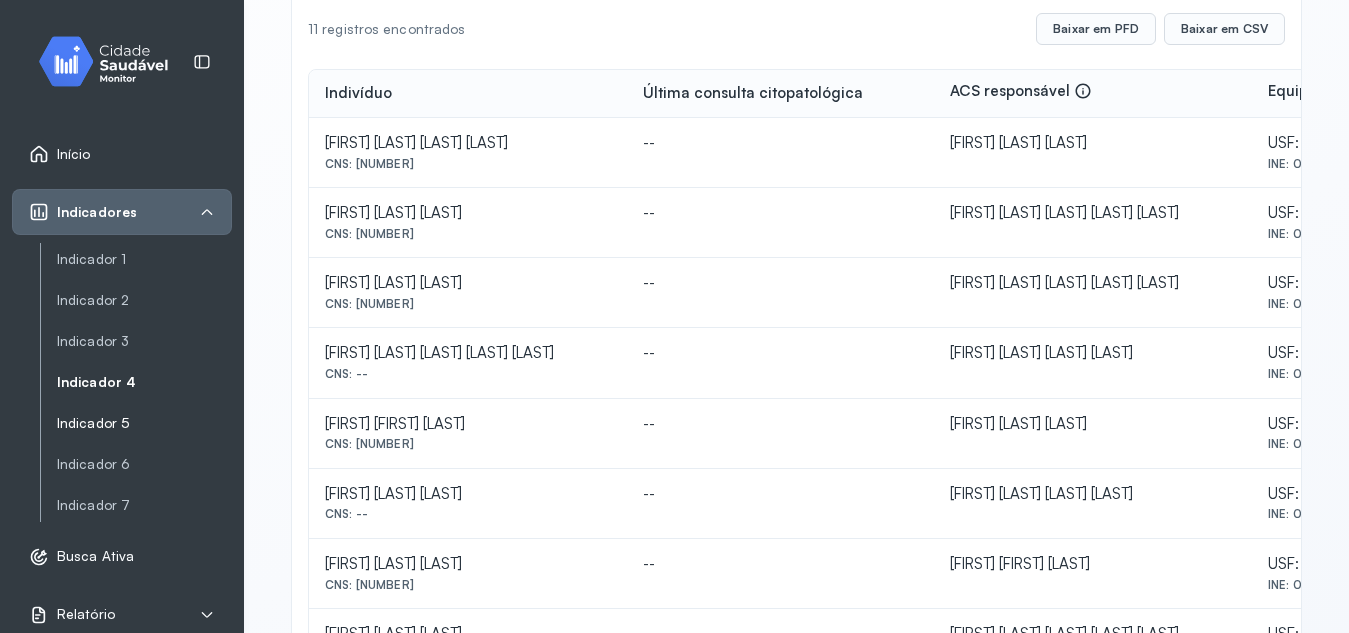 click on "Indicador 5" at bounding box center (144, 423) 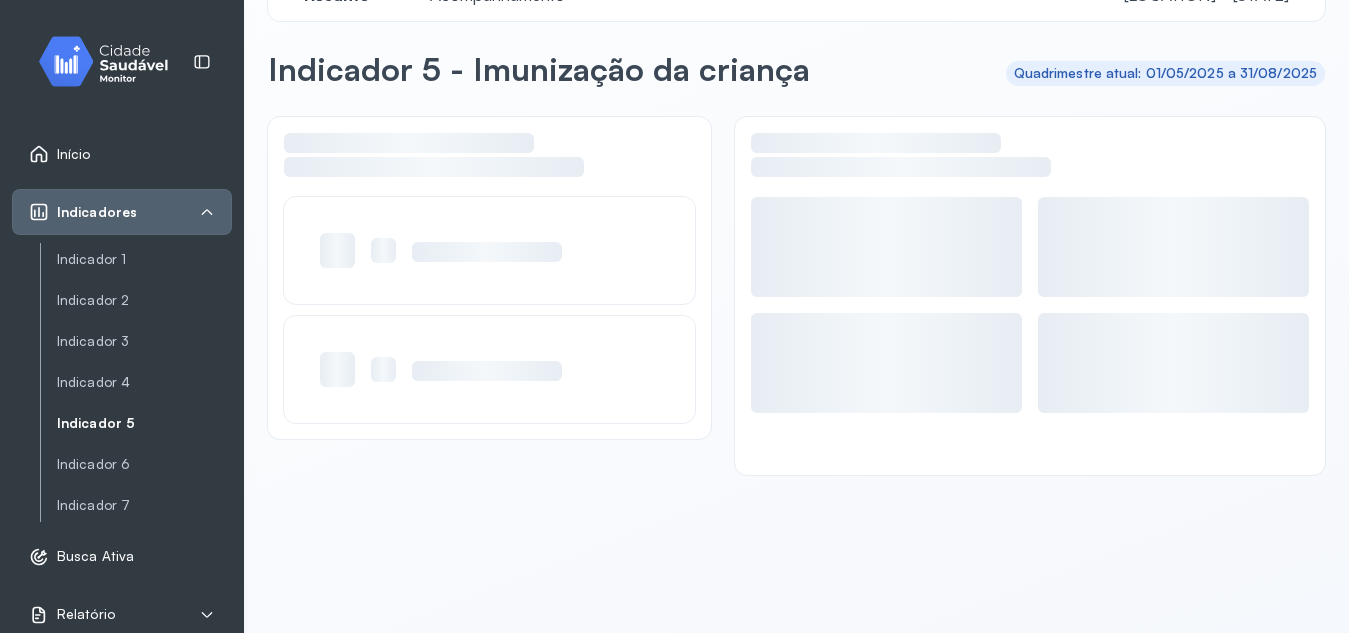 scroll, scrollTop: 56, scrollLeft: 0, axis: vertical 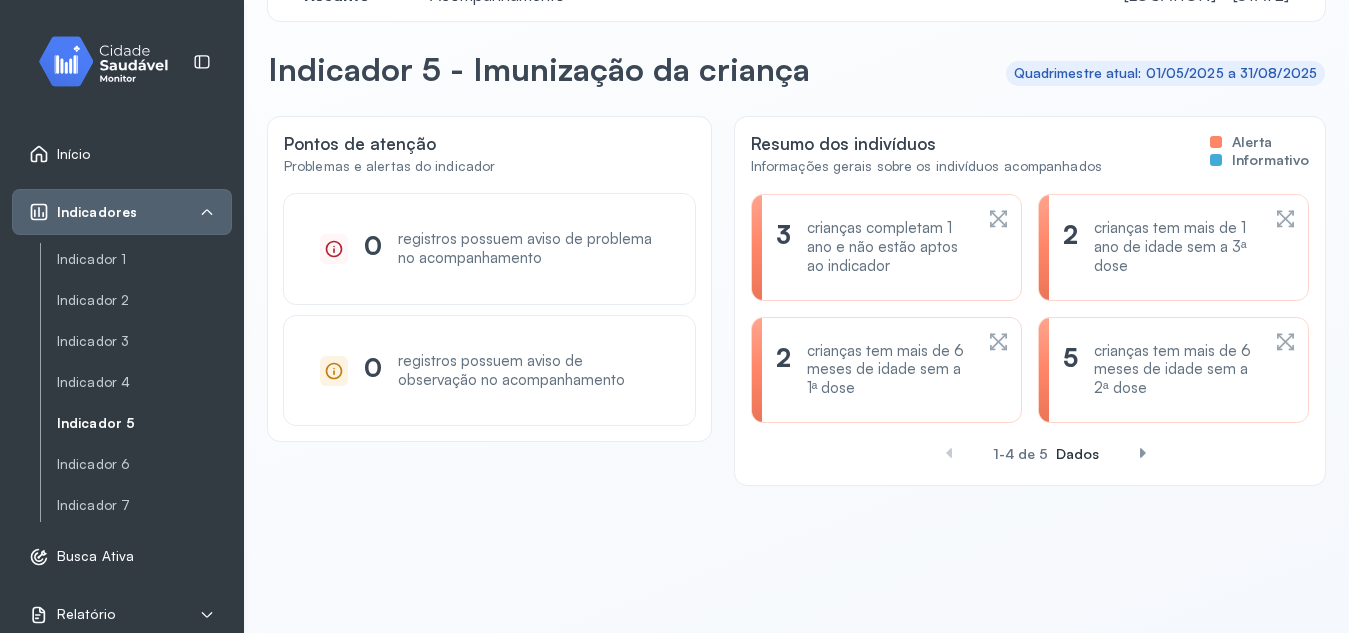 click on "crianças tem mais de 1 ano de idade sem a 3ª dose" at bounding box center (1176, 247) 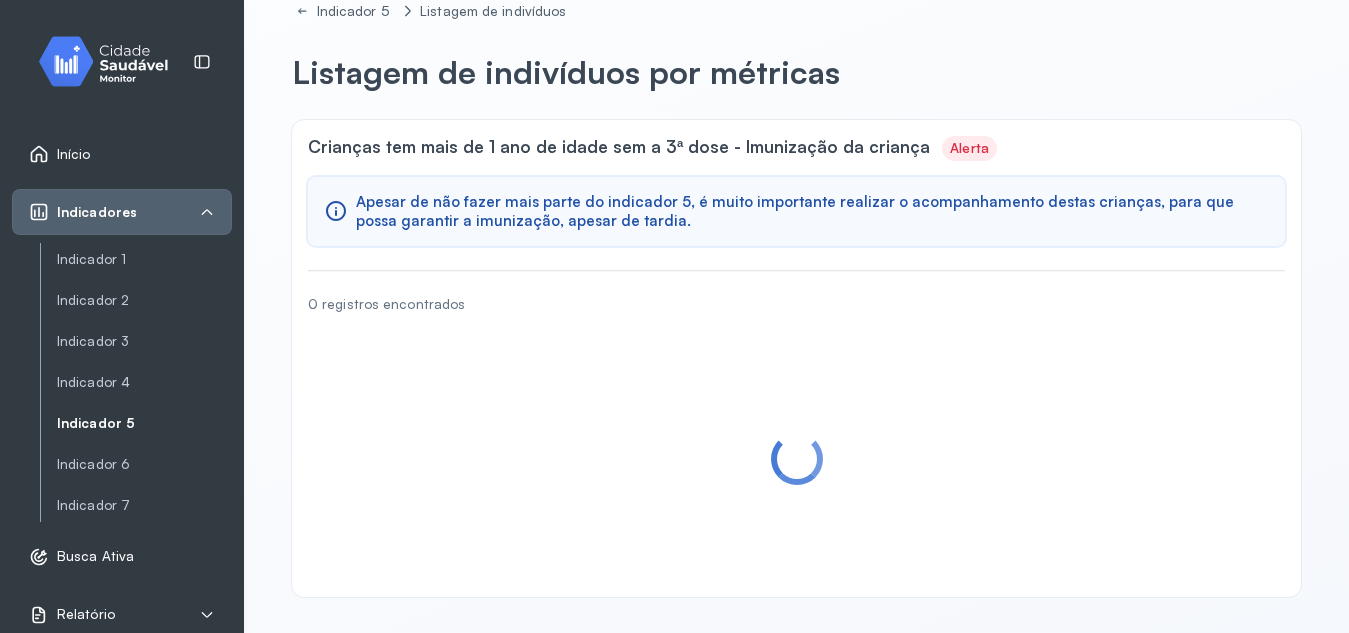scroll, scrollTop: 0, scrollLeft: 0, axis: both 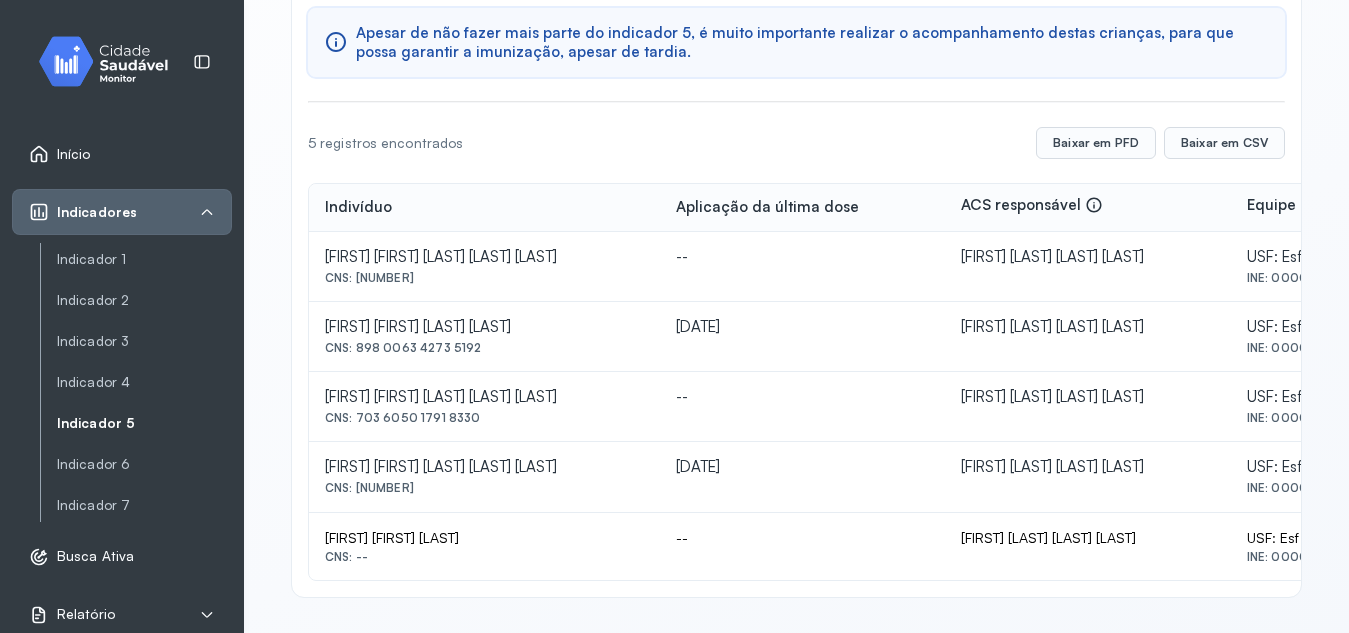 drag, startPoint x: 358, startPoint y: 414, endPoint x: 475, endPoint y: 416, distance: 117.01709 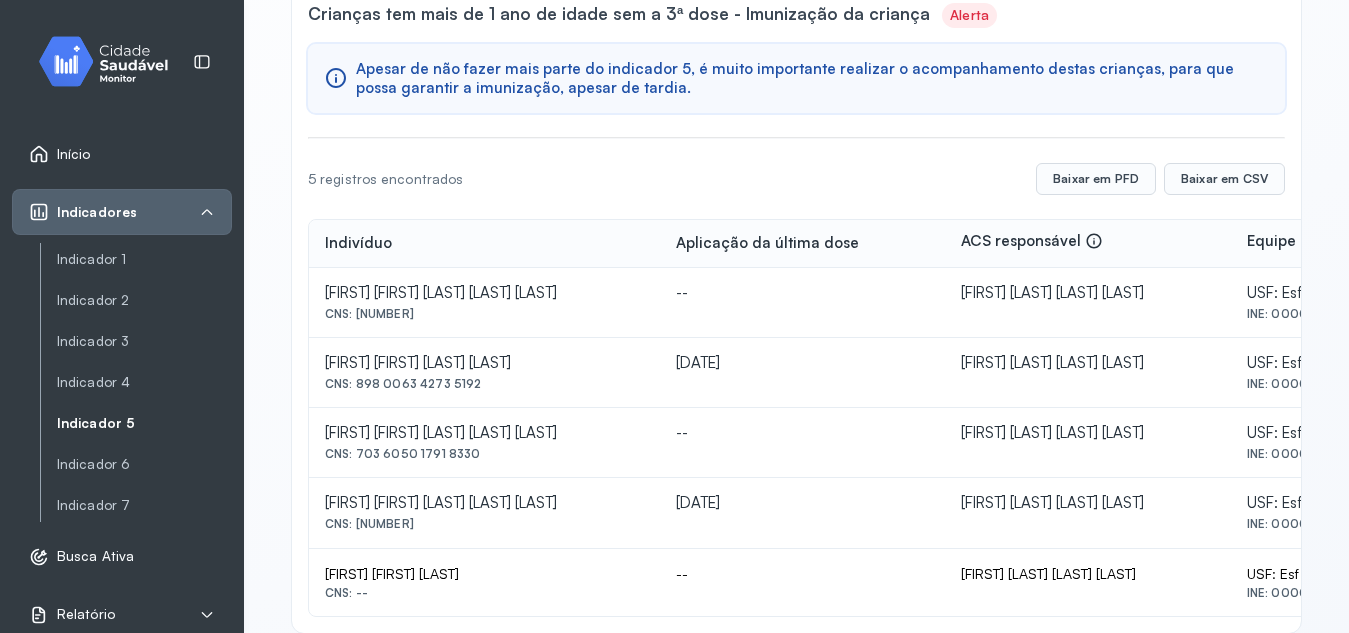 scroll, scrollTop: 222, scrollLeft: 0, axis: vertical 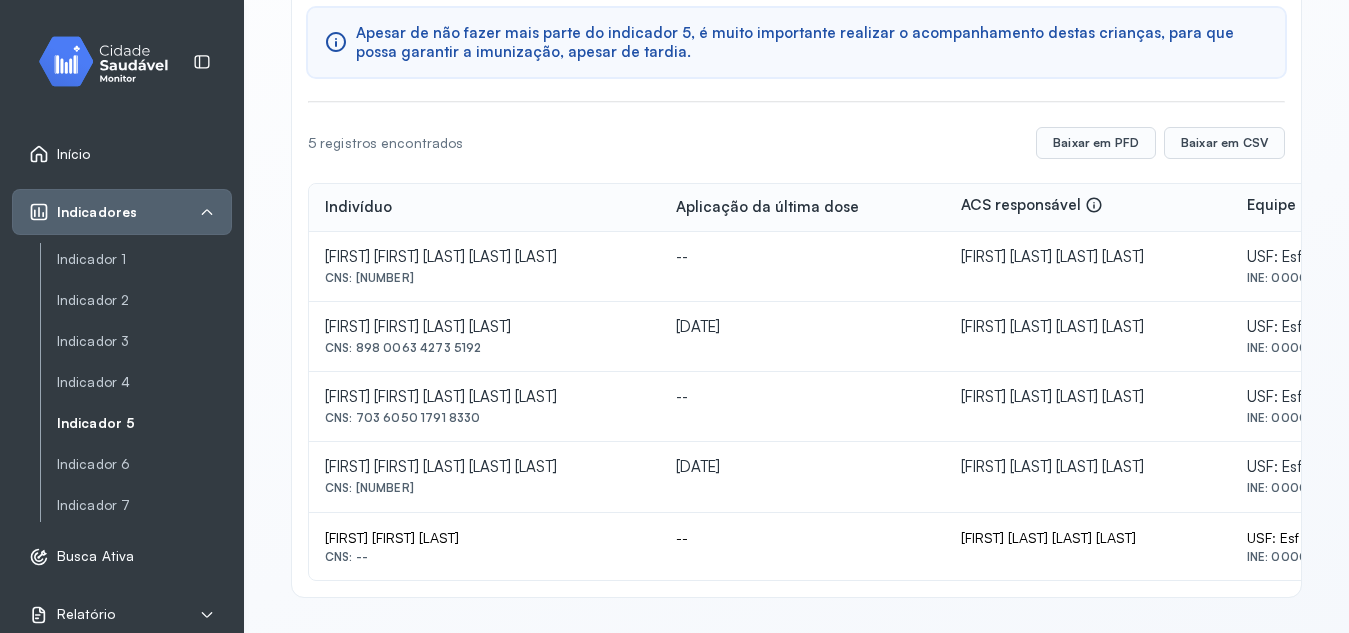 drag, startPoint x: 322, startPoint y: 539, endPoint x: 496, endPoint y: 533, distance: 174.10342 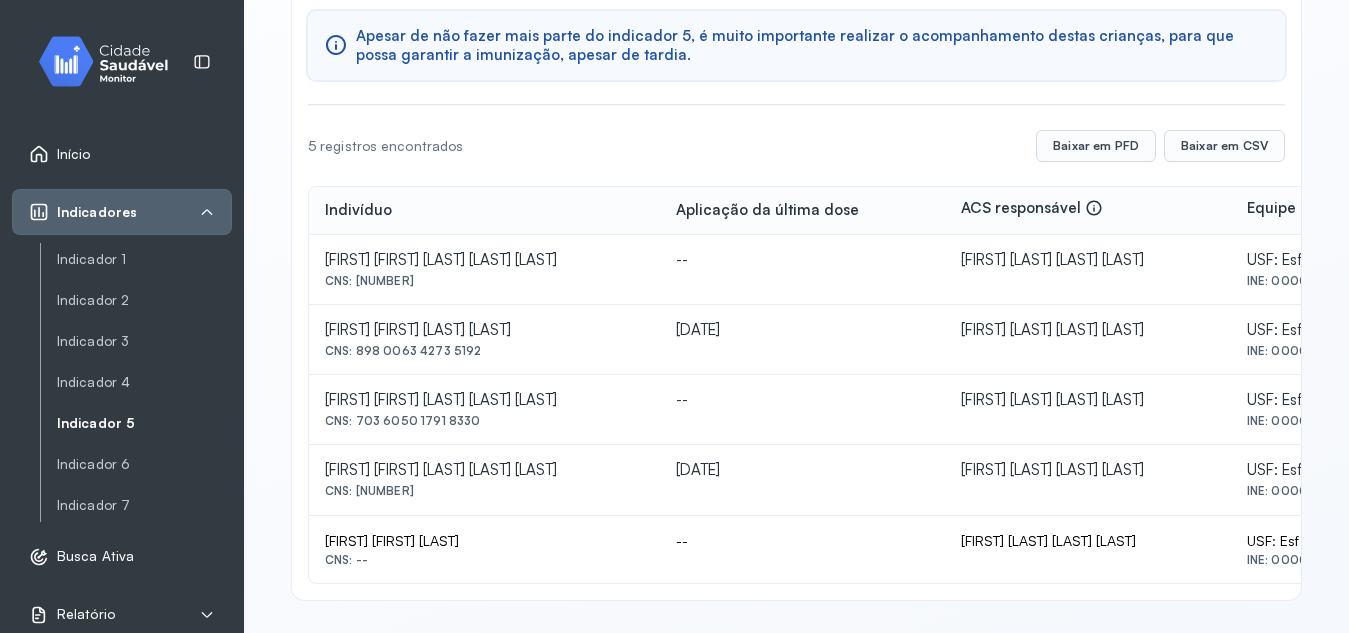 scroll, scrollTop: 222, scrollLeft: 0, axis: vertical 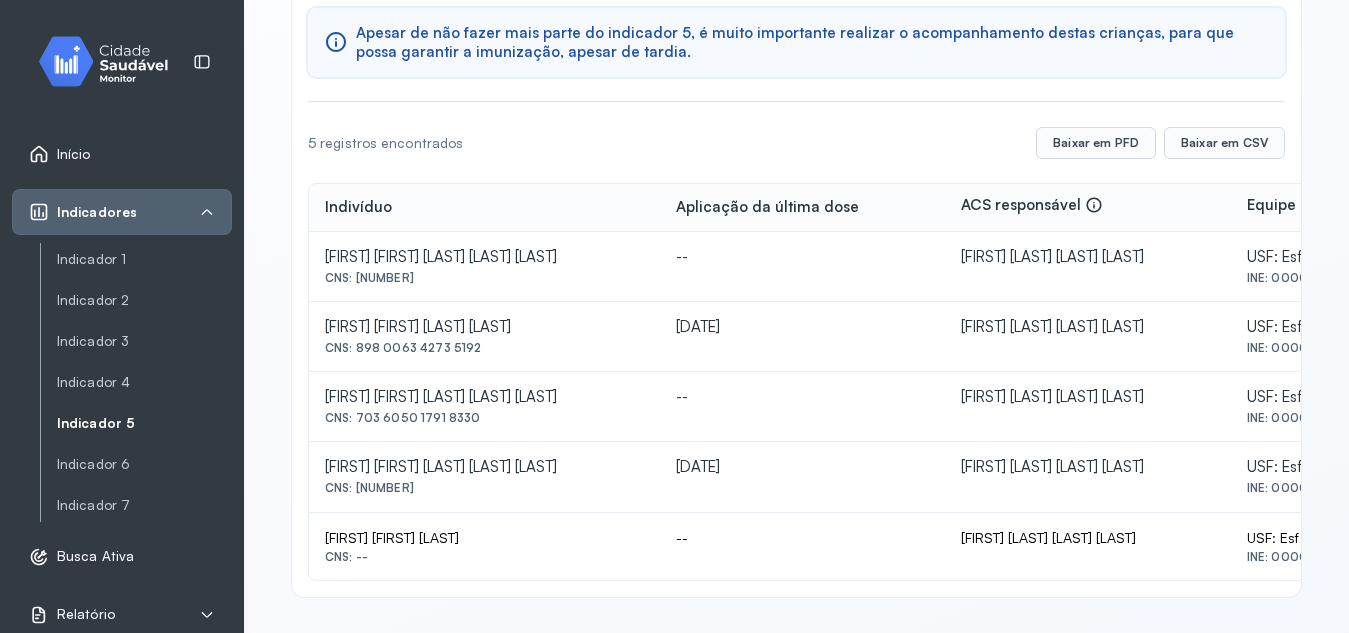 drag, startPoint x: 356, startPoint y: 345, endPoint x: 480, endPoint y: 343, distance: 124.01613 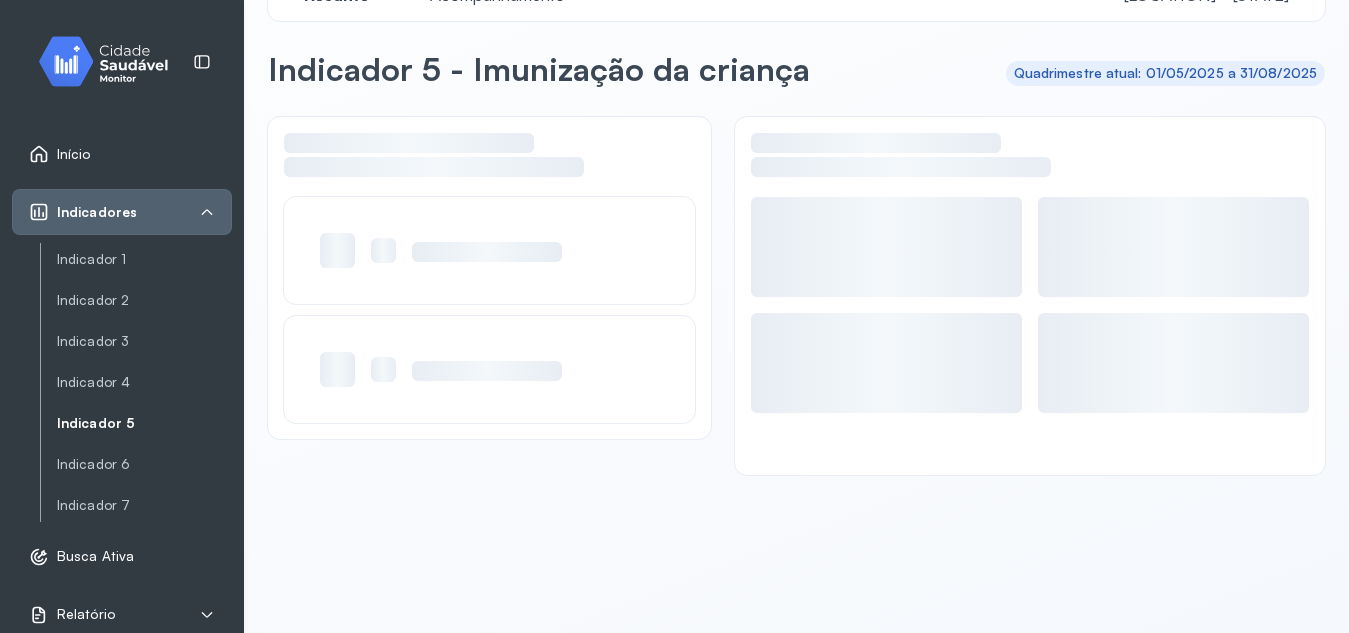 scroll, scrollTop: 56, scrollLeft: 0, axis: vertical 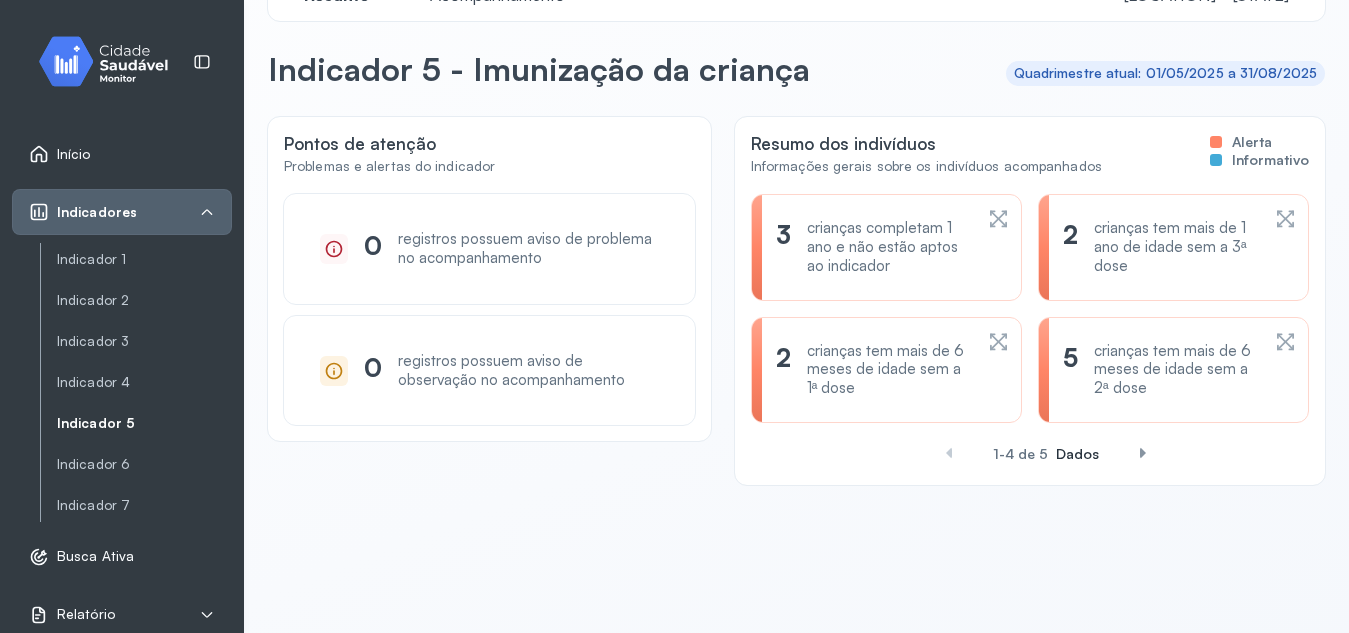 click on "crianças tem mais de 1 ano de idade sem a 3ª dose" at bounding box center [1176, 247] 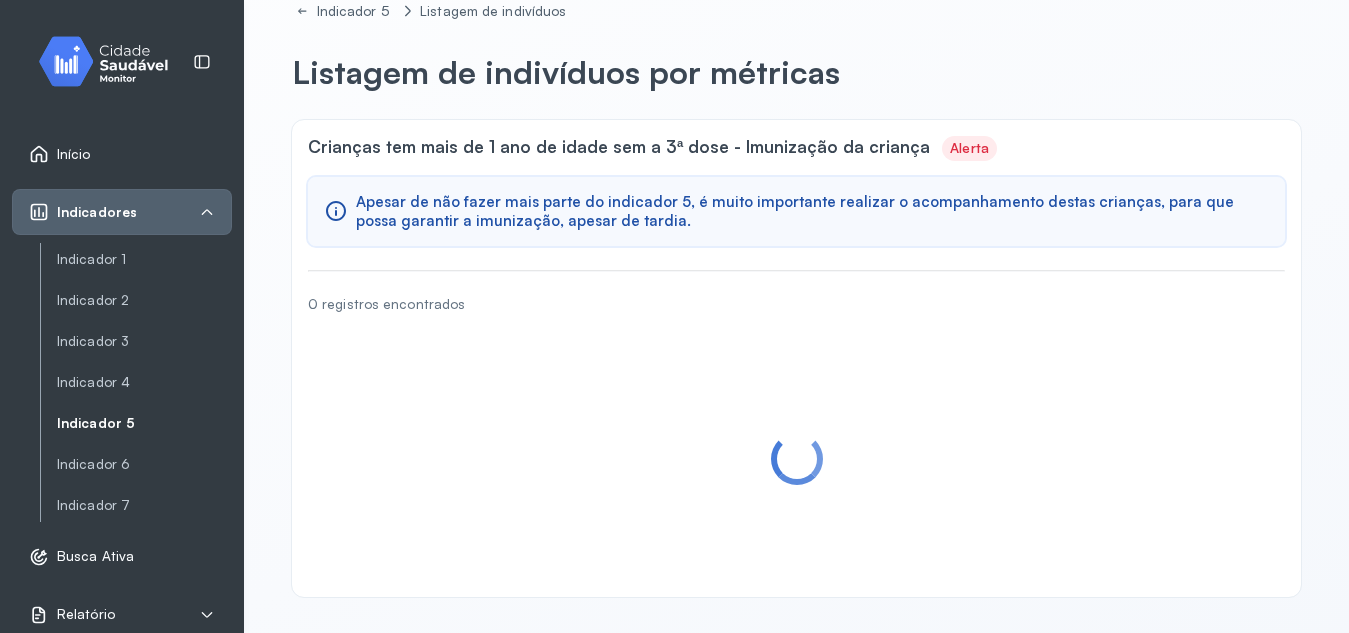 scroll, scrollTop: 0, scrollLeft: 0, axis: both 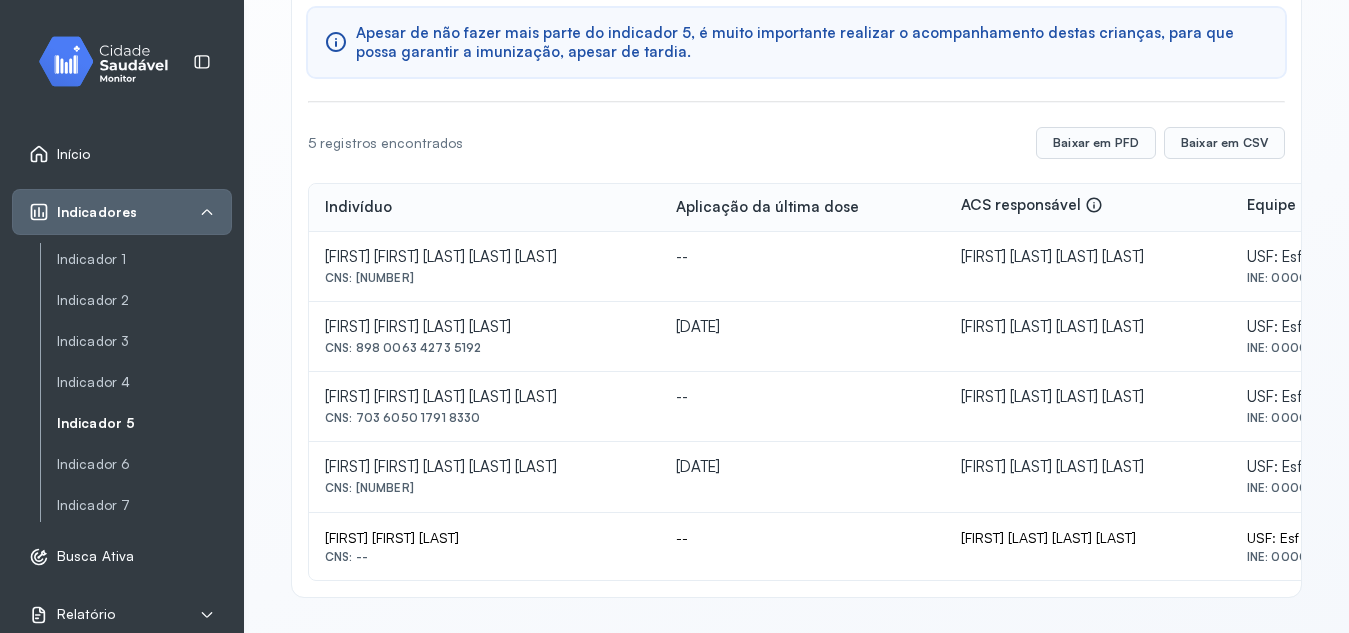 click on "Indicador 5" at bounding box center [144, 423] 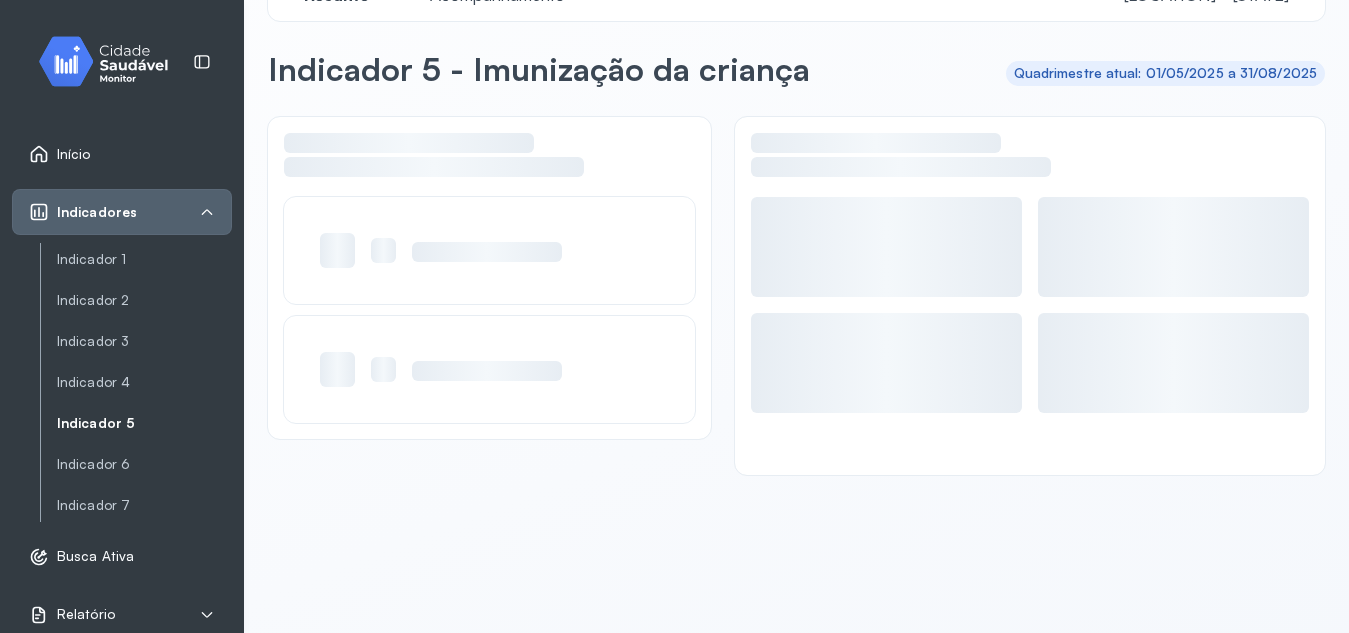 scroll, scrollTop: 56, scrollLeft: 0, axis: vertical 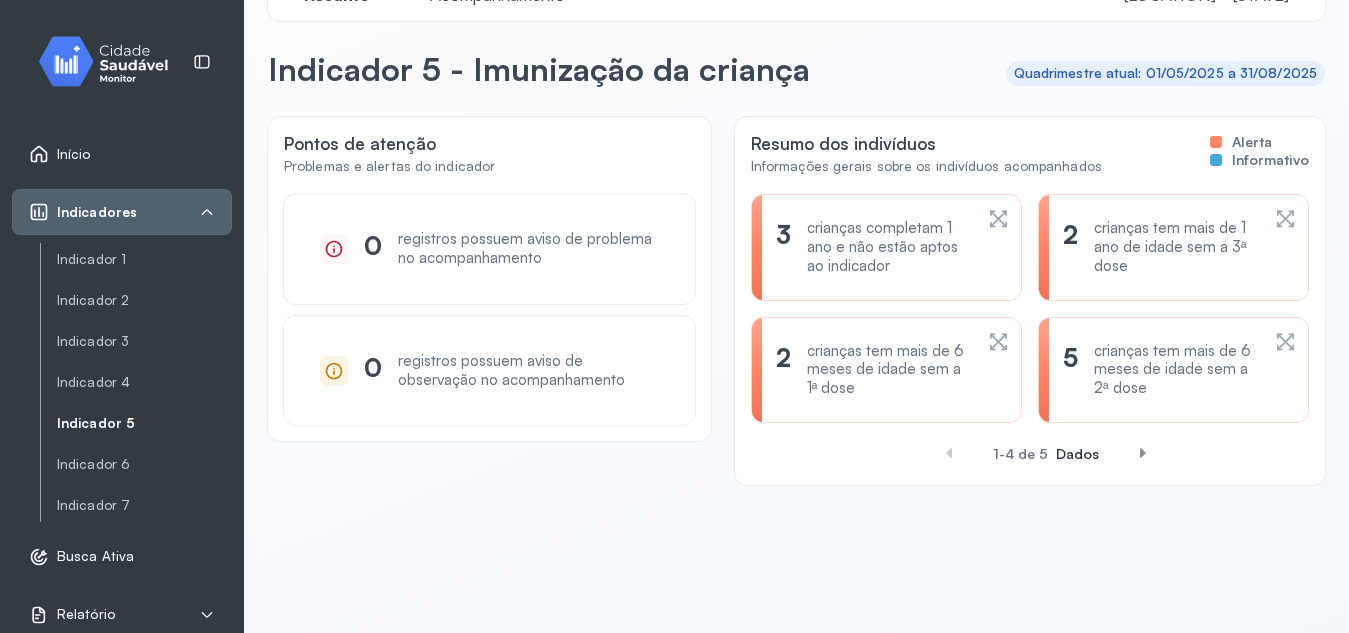 click on "crianças completam 1 ano e não estão aptos ao indicador" at bounding box center [889, 247] 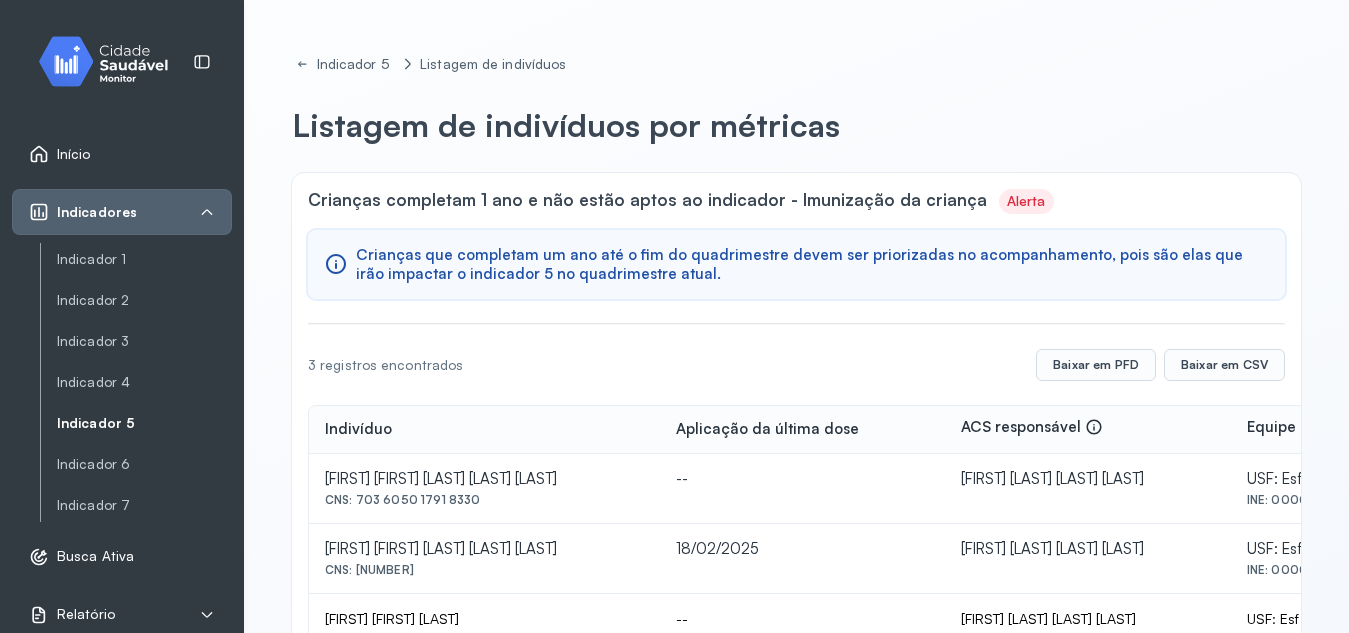 scroll, scrollTop: 82, scrollLeft: 0, axis: vertical 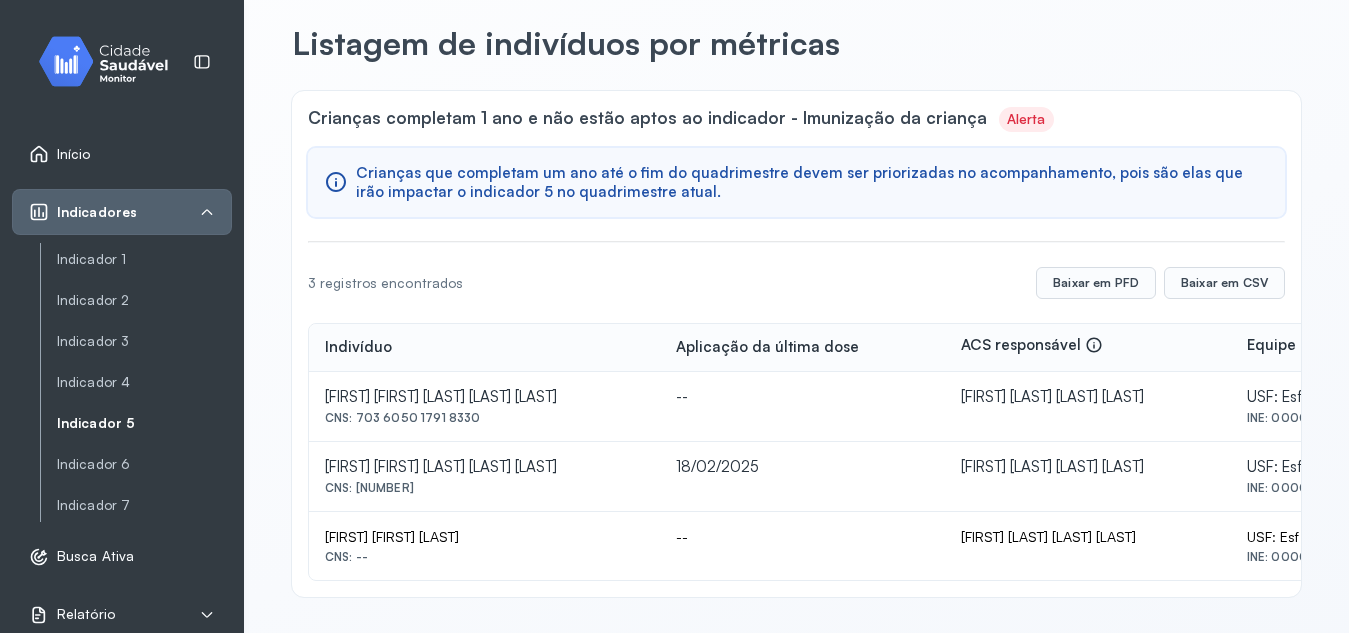 click on "Indicador 5" at bounding box center (144, 423) 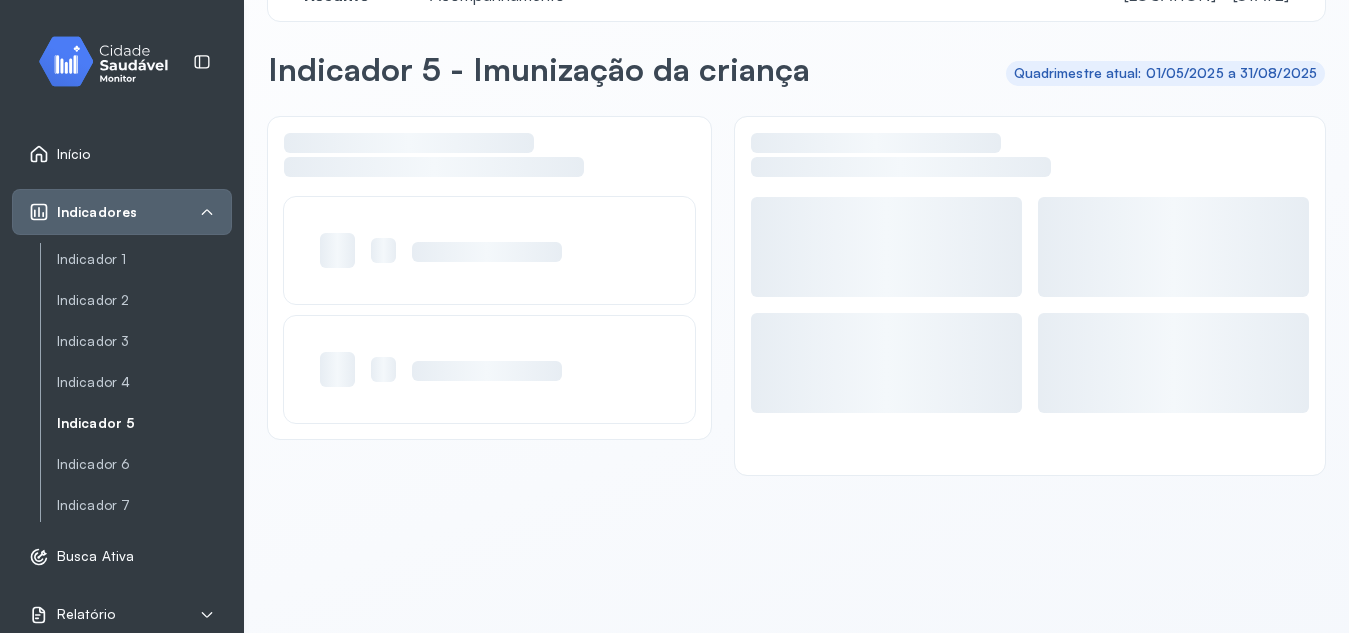 scroll, scrollTop: 56, scrollLeft: 0, axis: vertical 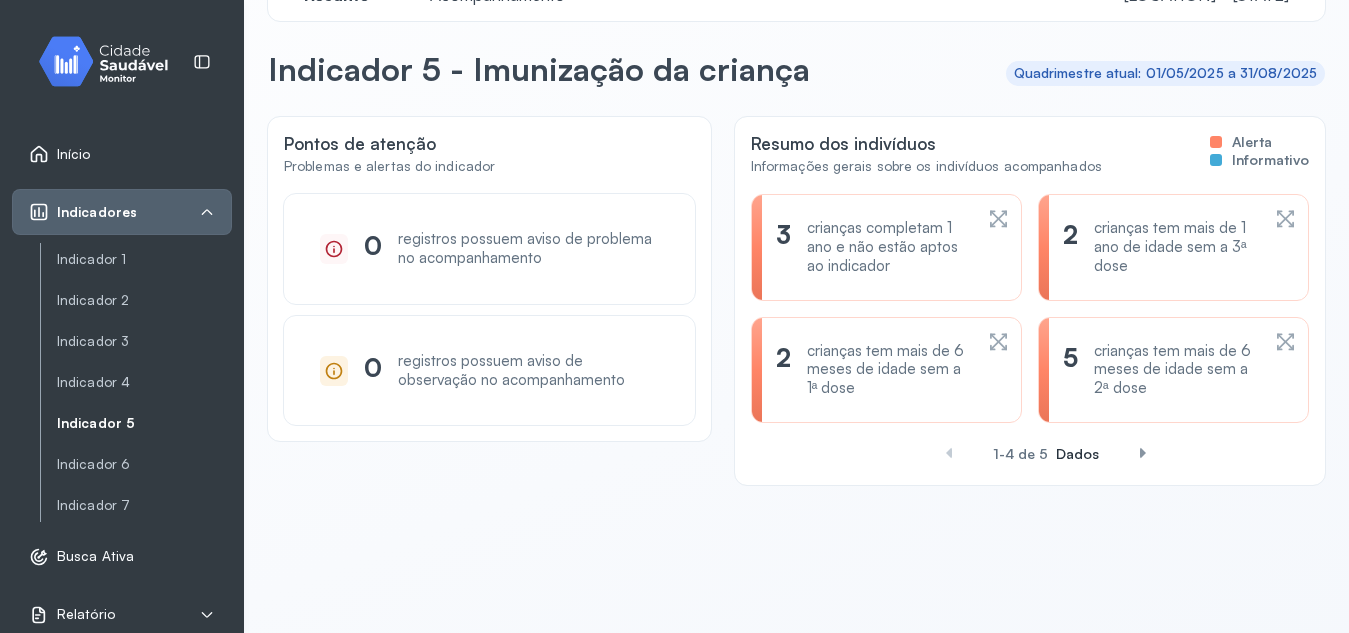 click on "crianças tem mais de 6 meses de idade sem a 1ª dose" at bounding box center [889, 370] 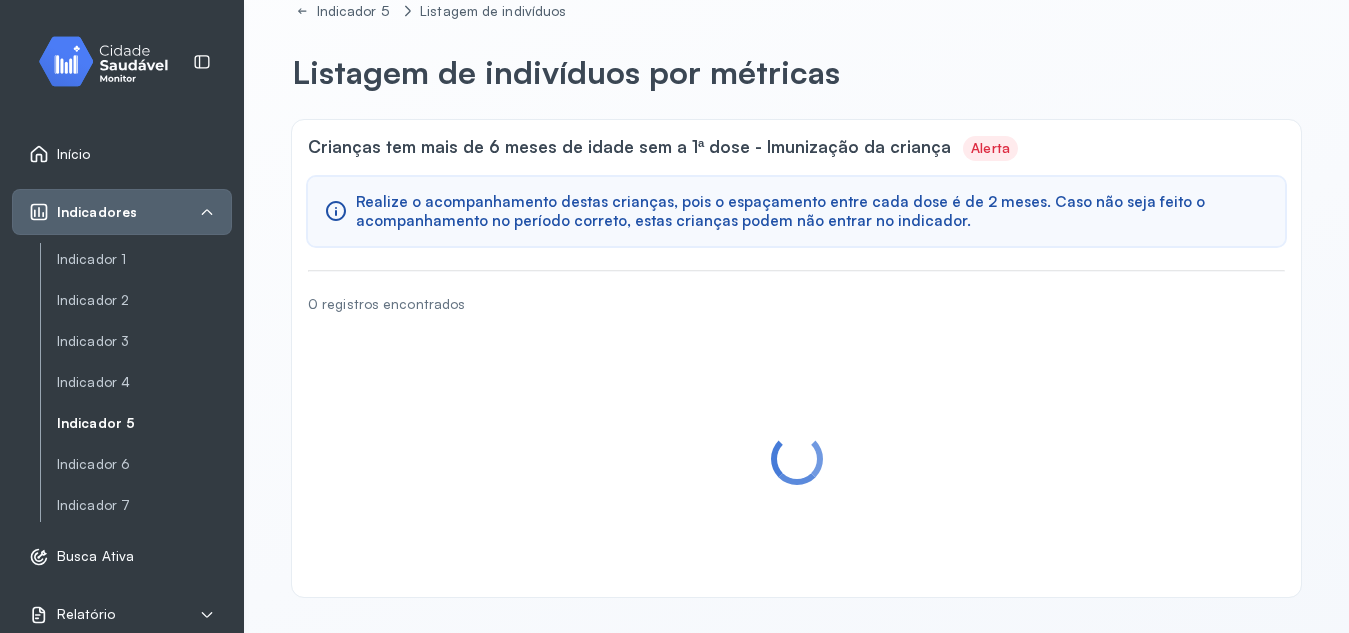 scroll, scrollTop: 0, scrollLeft: 0, axis: both 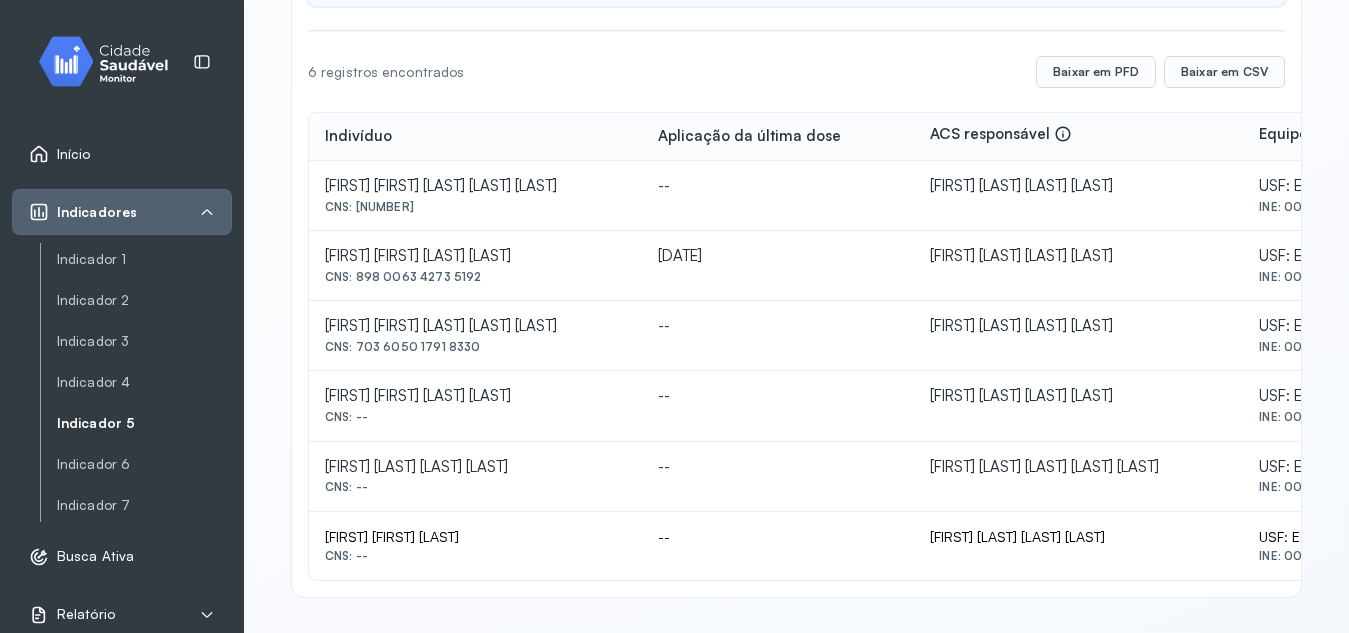 click on "[FIRST] [FIRST] [LAST] [LAST] CNS: --" 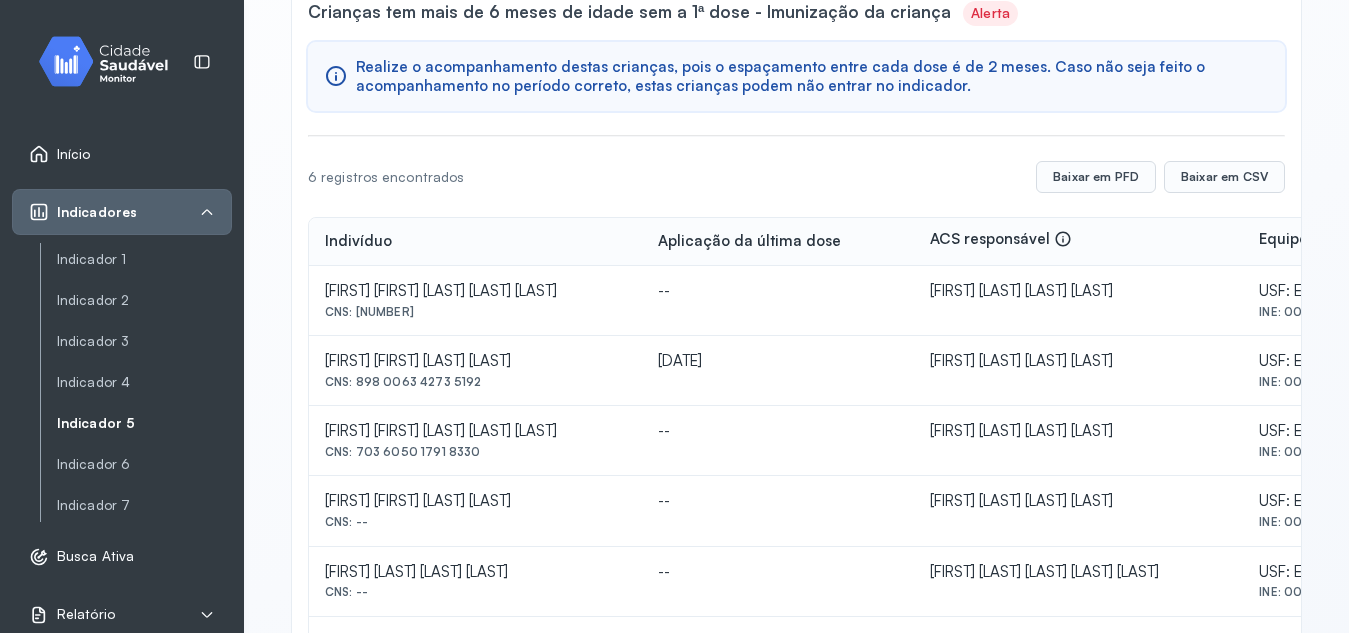 scroll, scrollTop: 131, scrollLeft: 0, axis: vertical 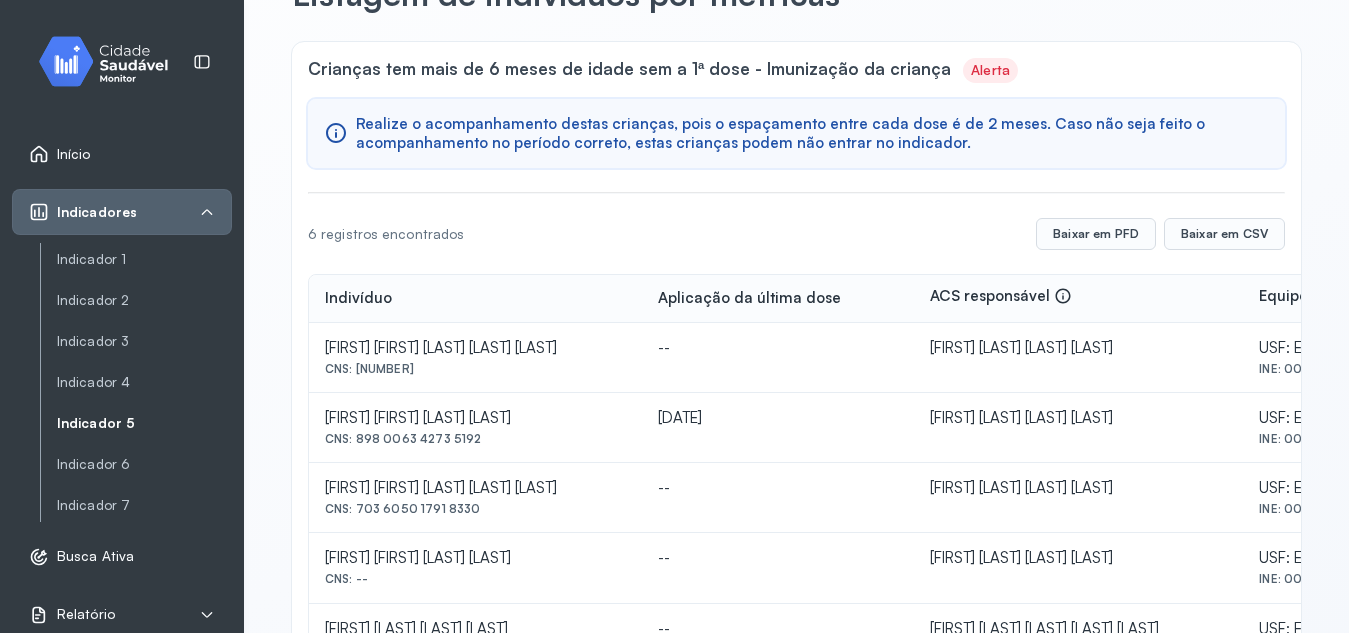 click on "Indicador 5" 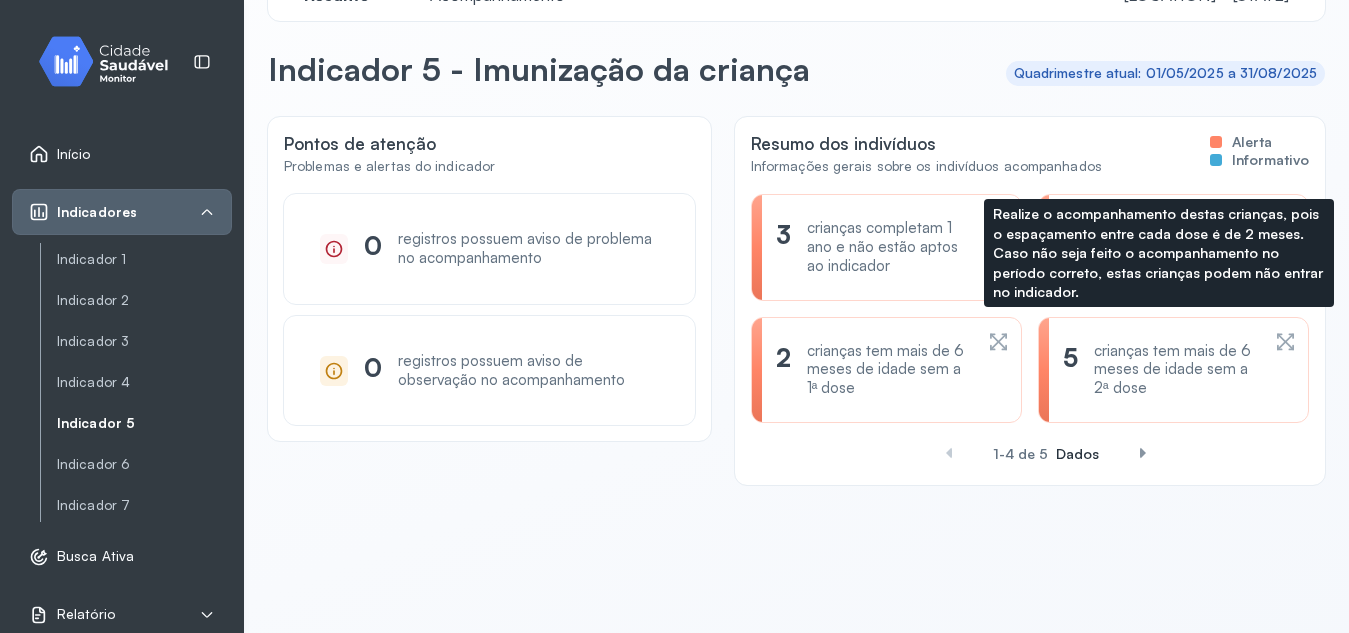click on "crianças tem mais de 6 meses de idade sem a 2ª dose" at bounding box center (1176, 370) 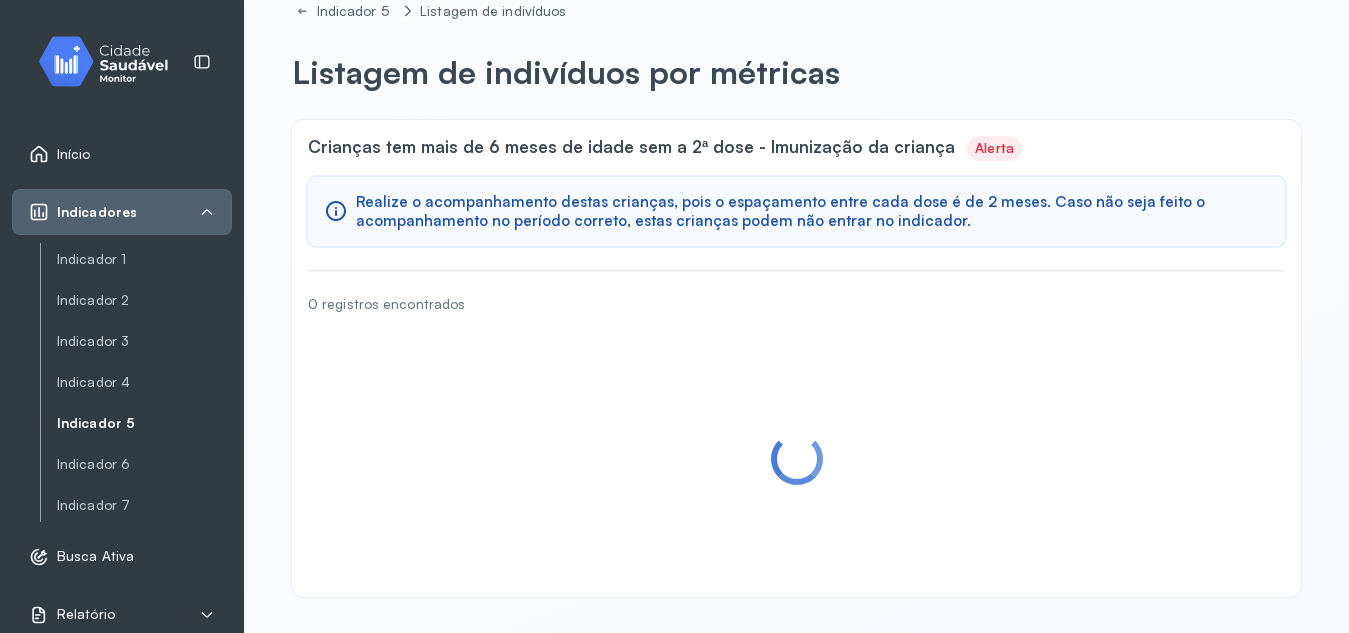 scroll, scrollTop: 0, scrollLeft: 0, axis: both 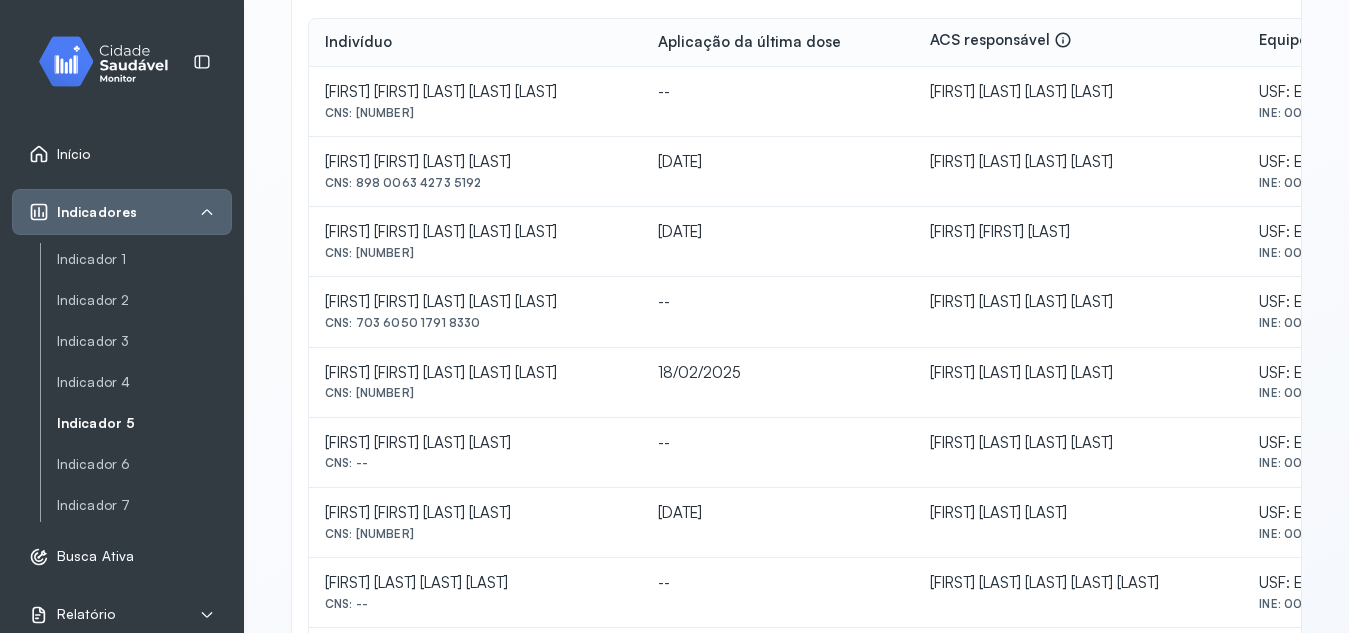 drag, startPoint x: 358, startPoint y: 252, endPoint x: 491, endPoint y: 268, distance: 133.95895 